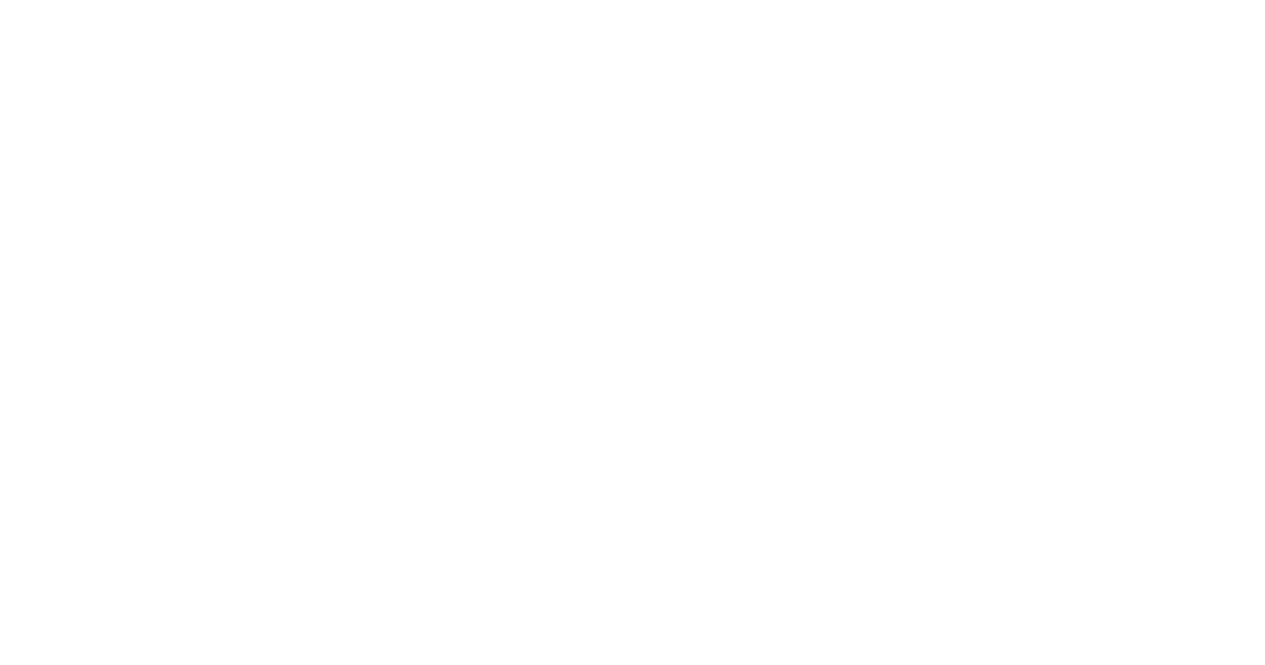 scroll, scrollTop: 0, scrollLeft: 0, axis: both 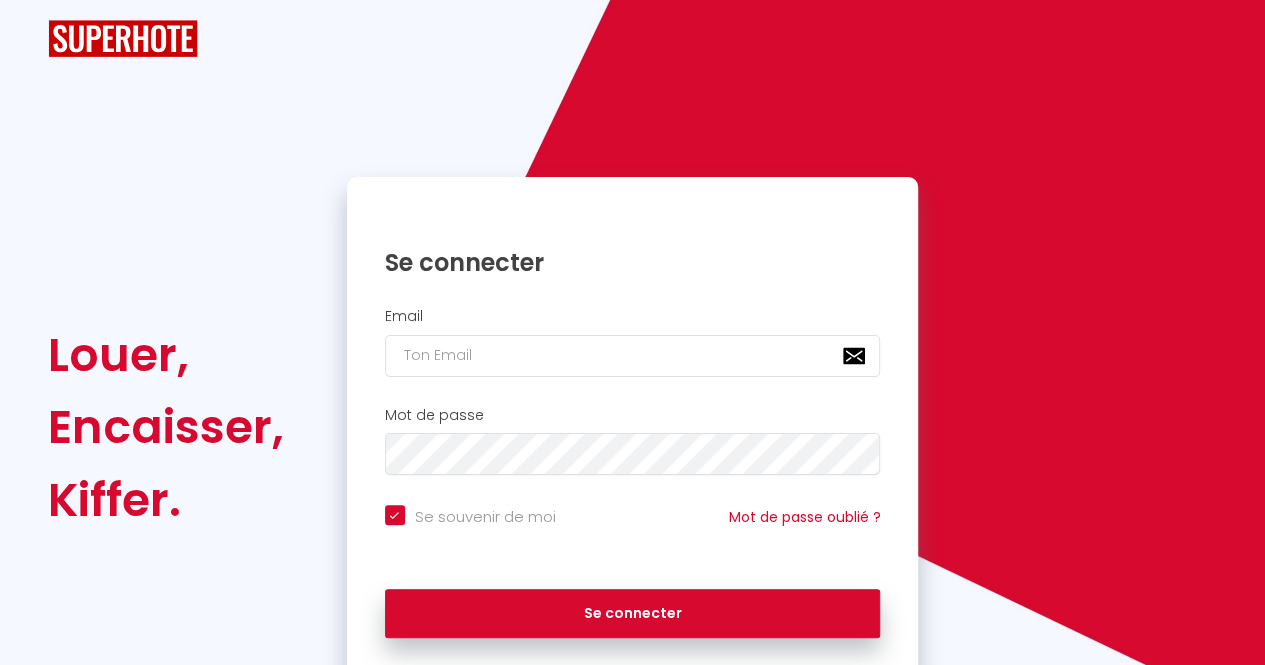checkbox on "true" 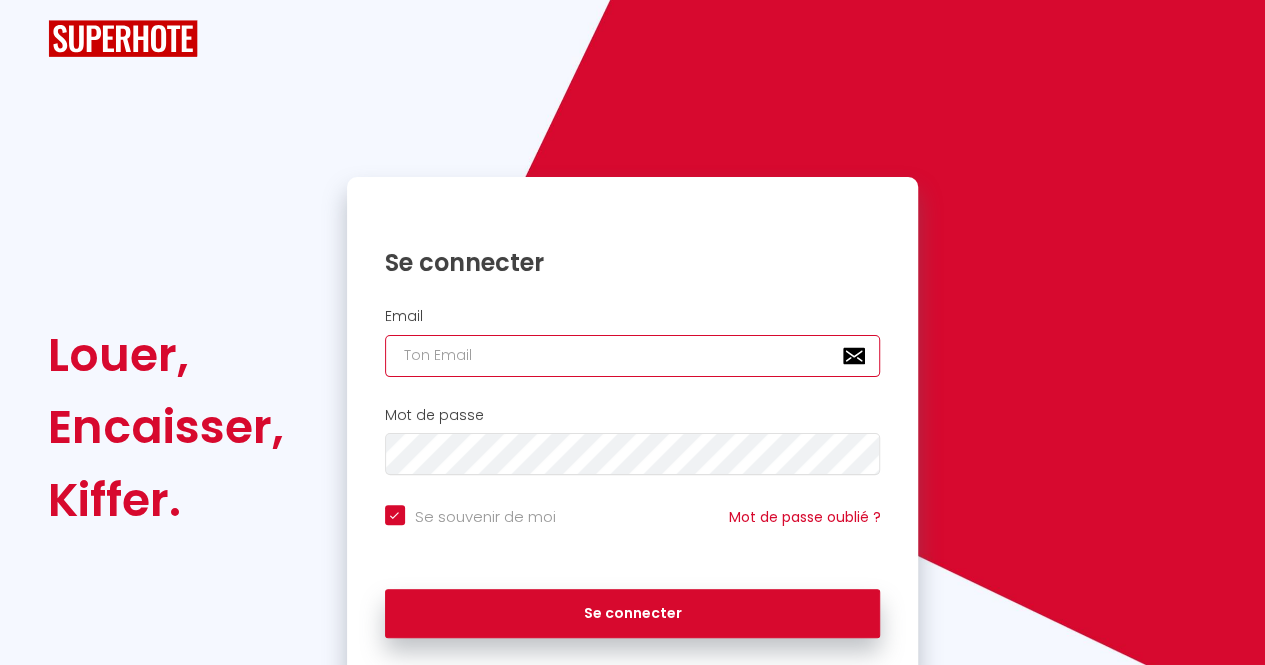 click at bounding box center [633, 356] 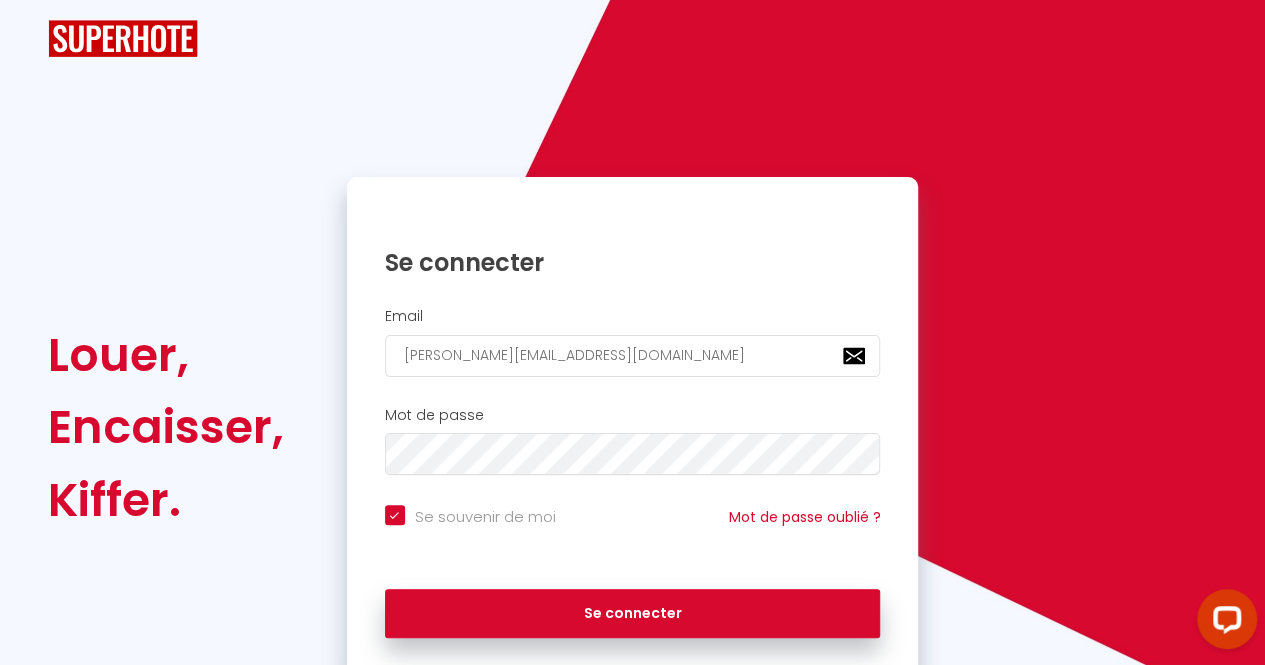scroll, scrollTop: 0, scrollLeft: 0, axis: both 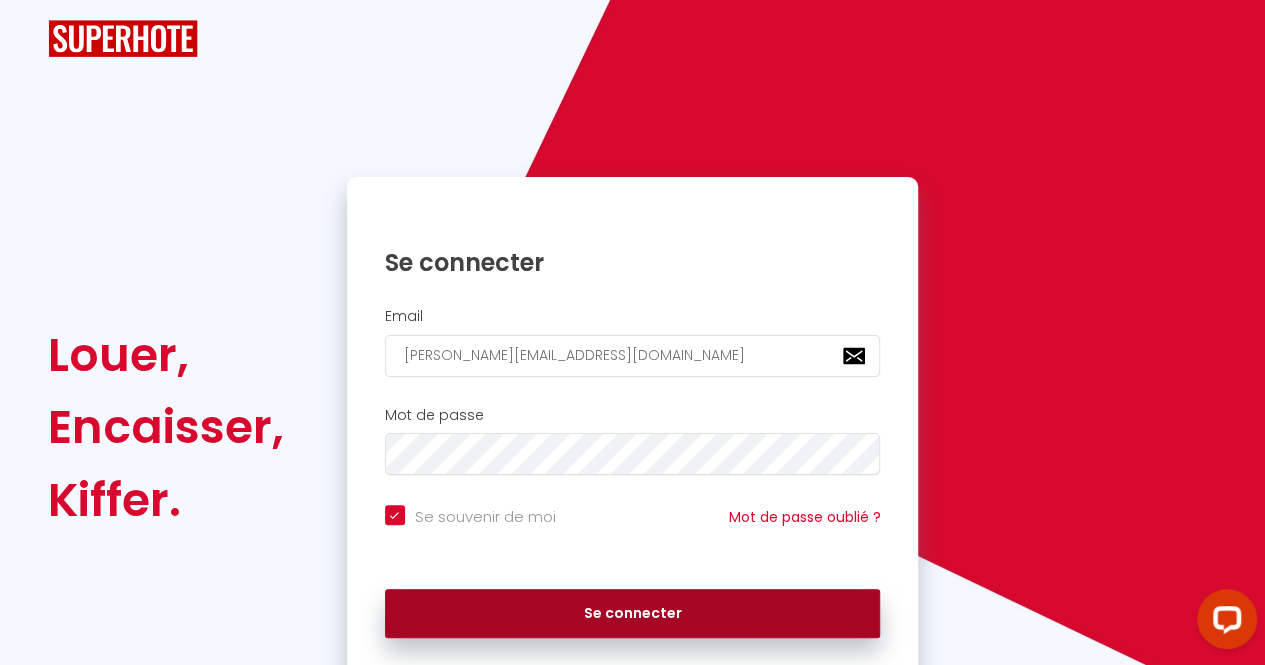 click on "Se connecter" at bounding box center (633, 614) 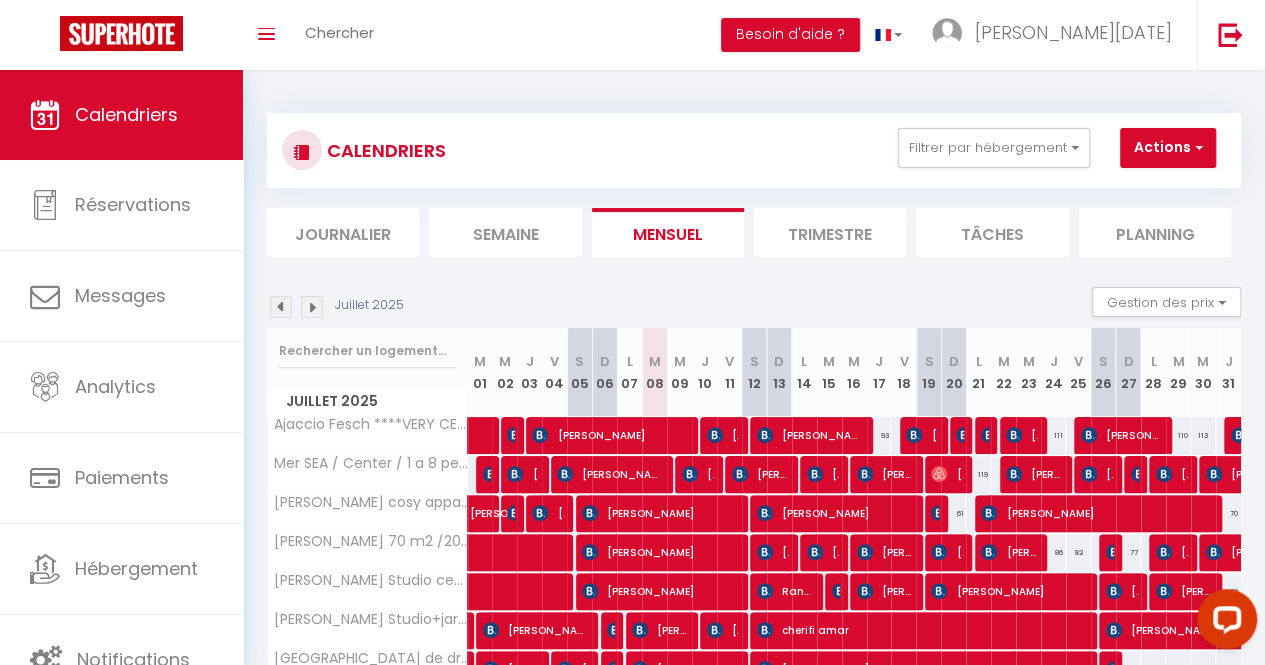 scroll, scrollTop: 35, scrollLeft: 0, axis: vertical 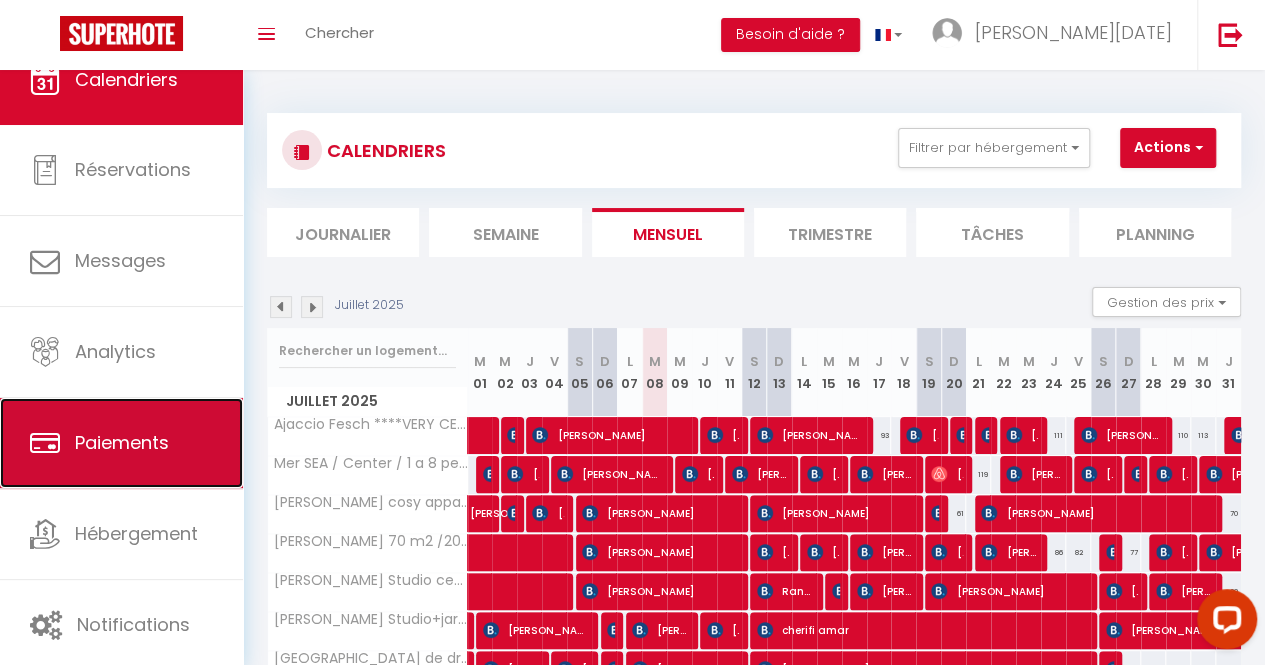 click on "Paiements" at bounding box center (122, 442) 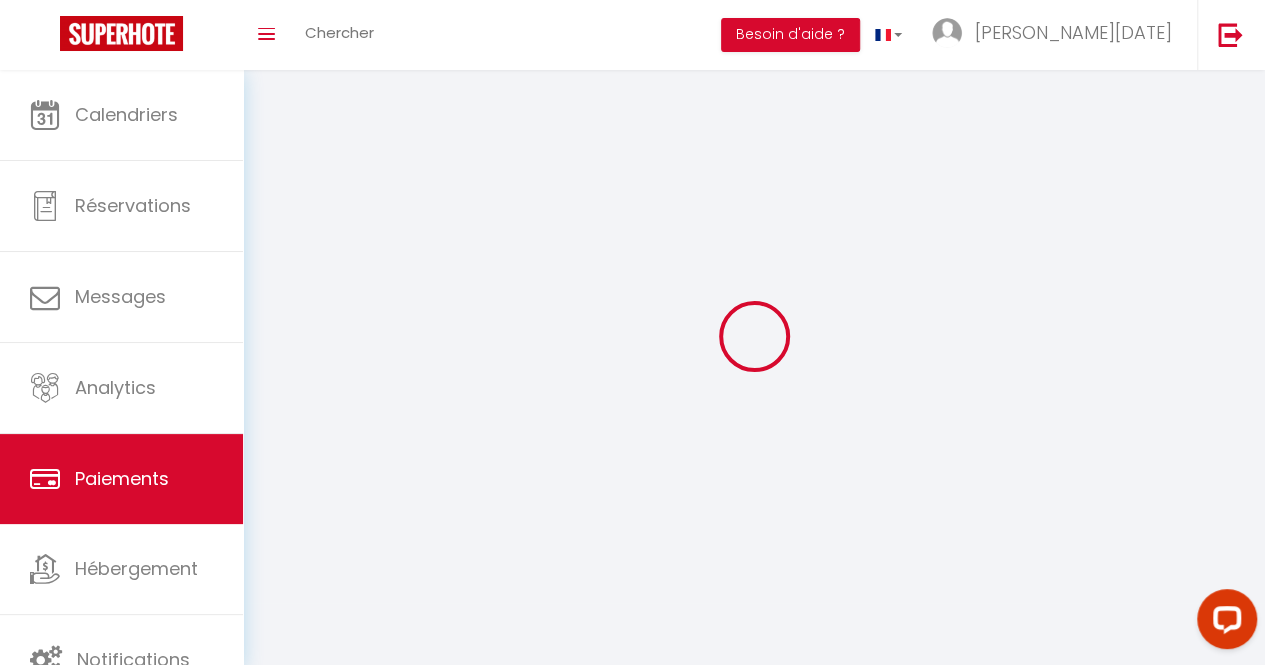 select on "2" 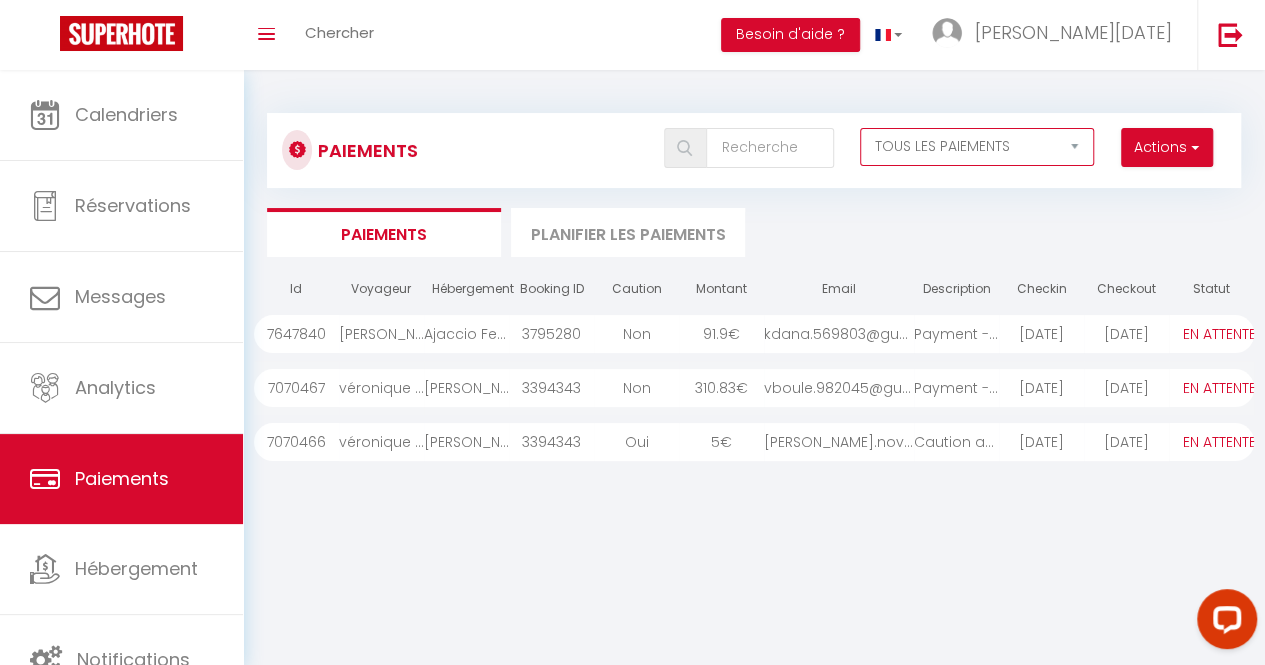 click on "EN ATTENTE   PAYÉ   TOUS LES PAIEMENTS" at bounding box center [977, 147] 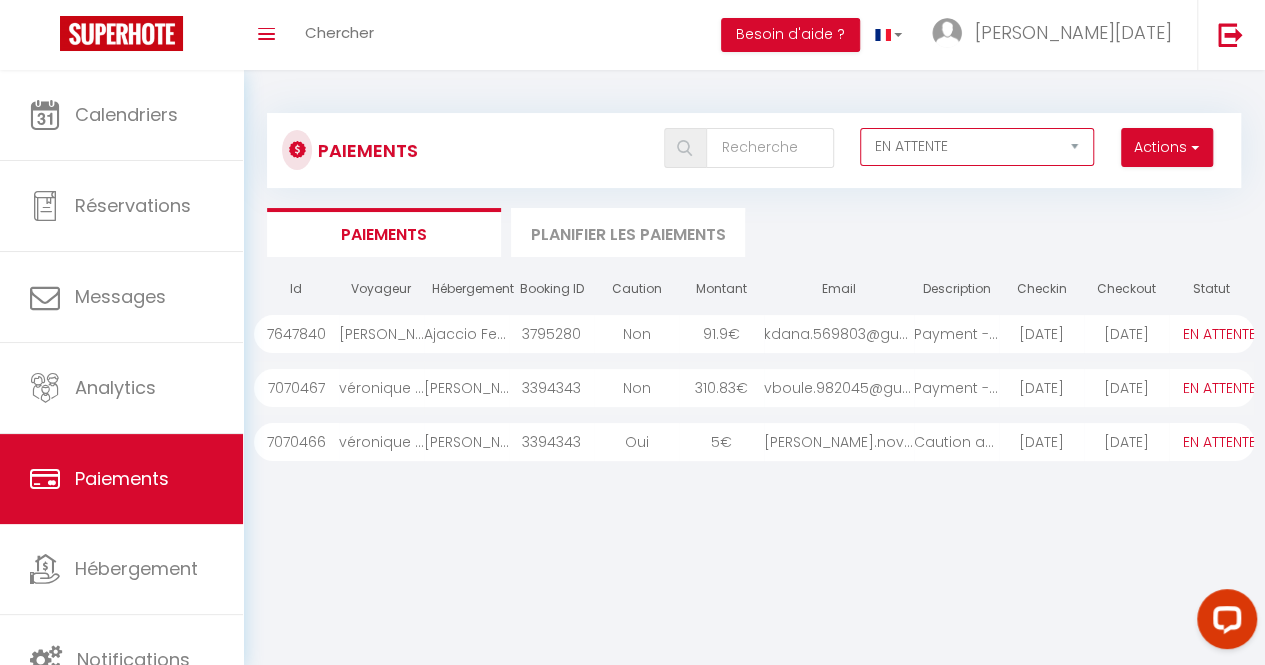 click on "EN ATTENTE   PAYÉ   TOUS LES PAIEMENTS" at bounding box center [977, 147] 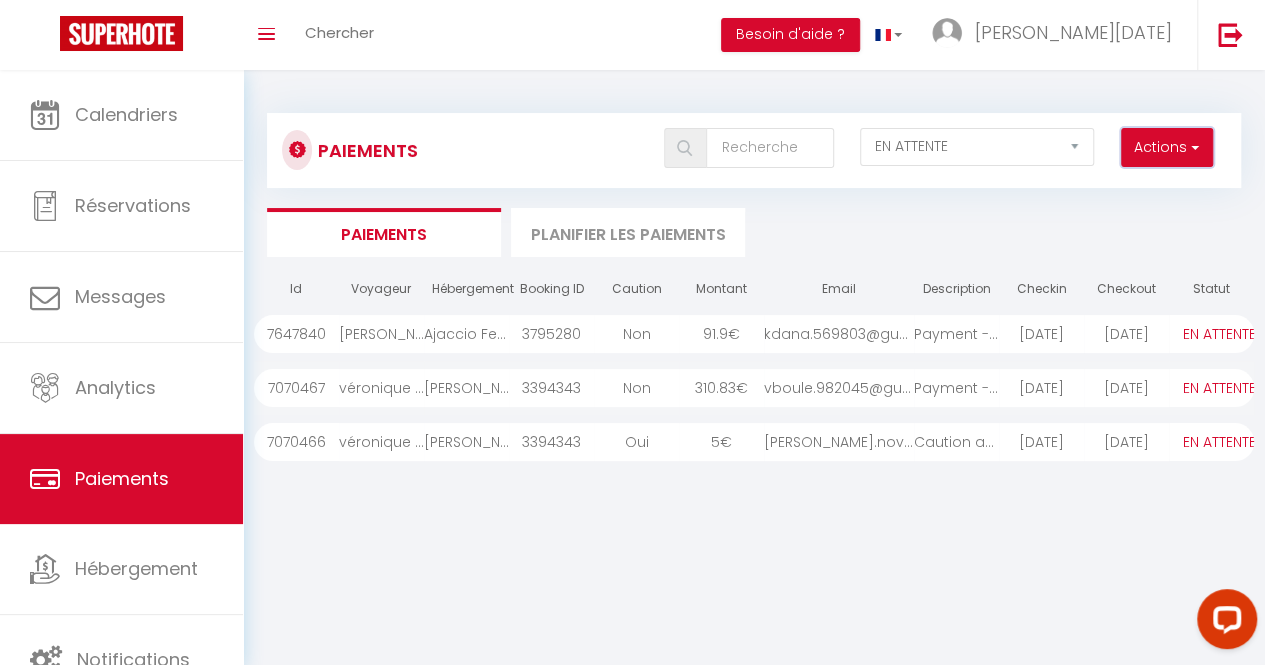 click on "Actions" at bounding box center (1167, 148) 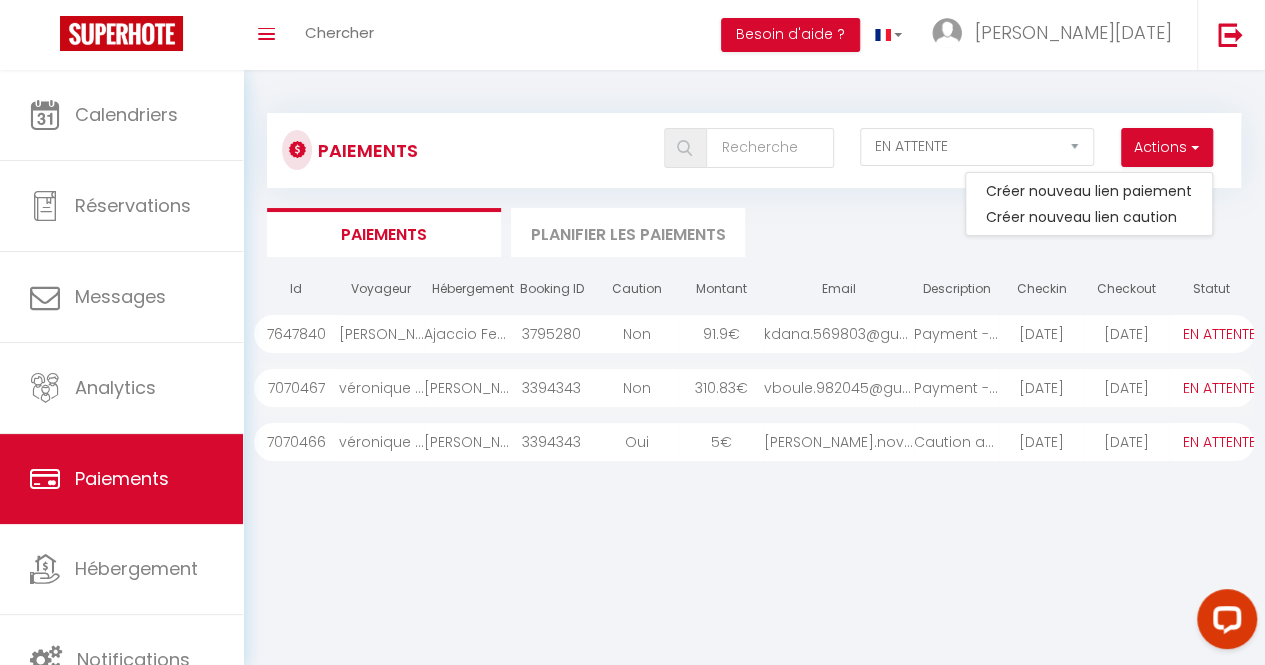 click on "Paiements   Planifier les paiements" at bounding box center [754, 232] 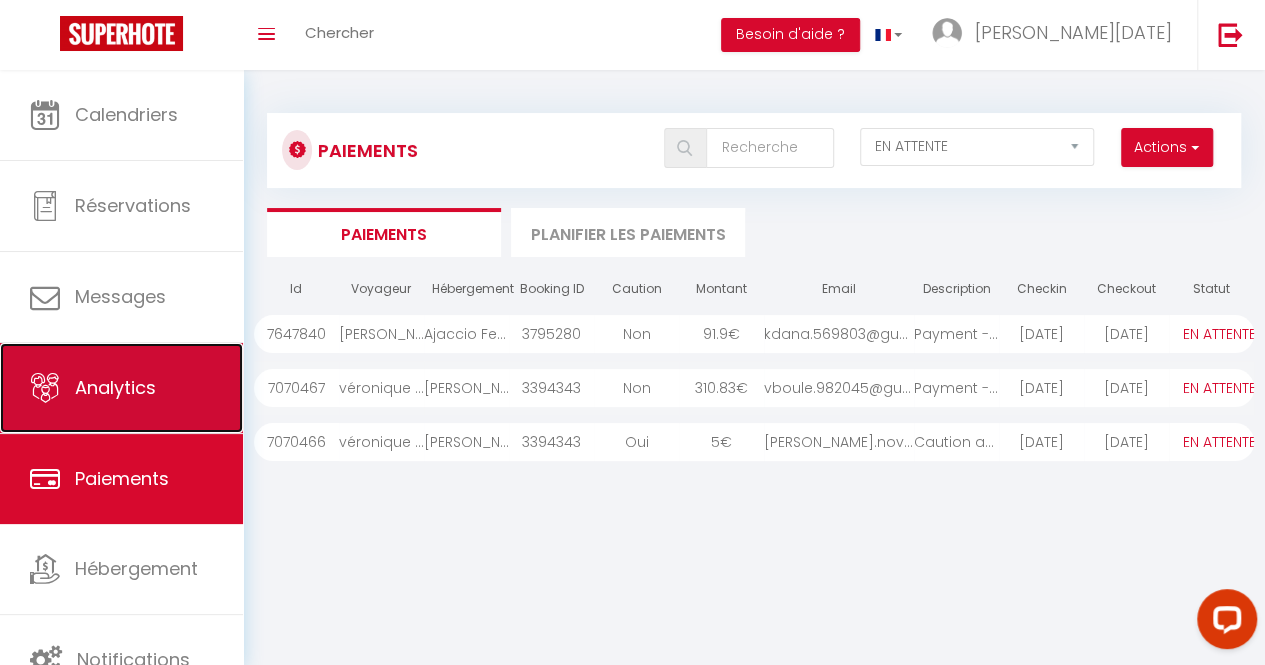 click on "Analytics" at bounding box center [115, 387] 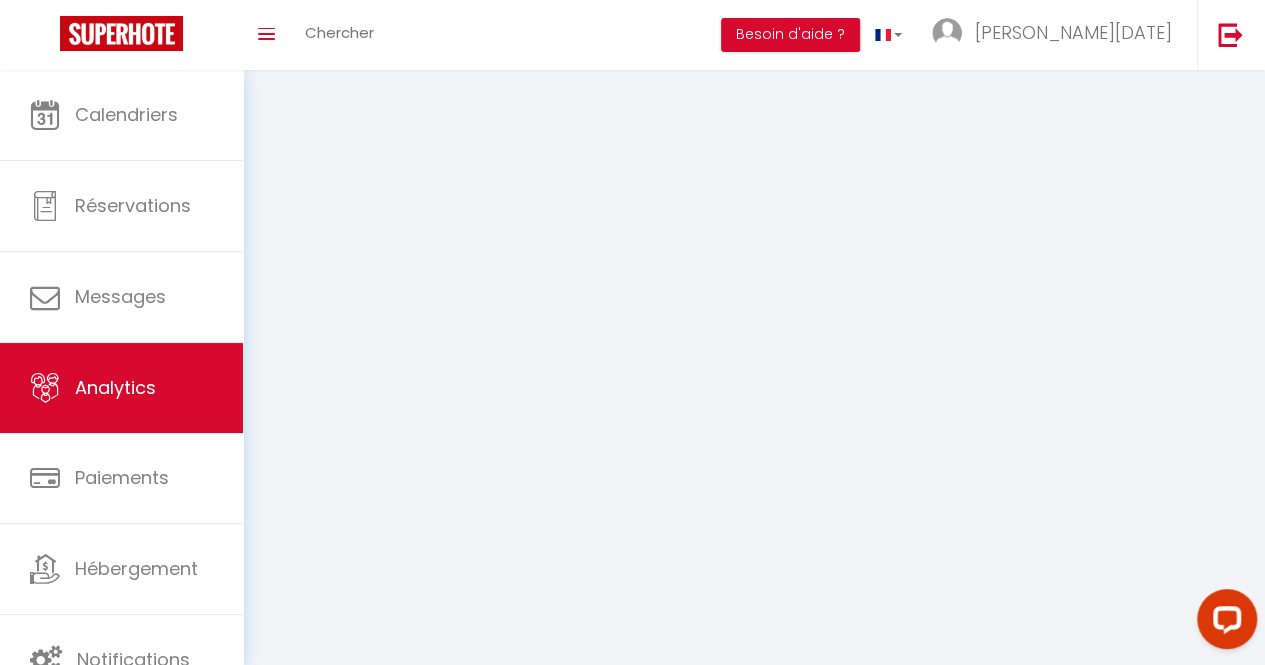 select on "2025" 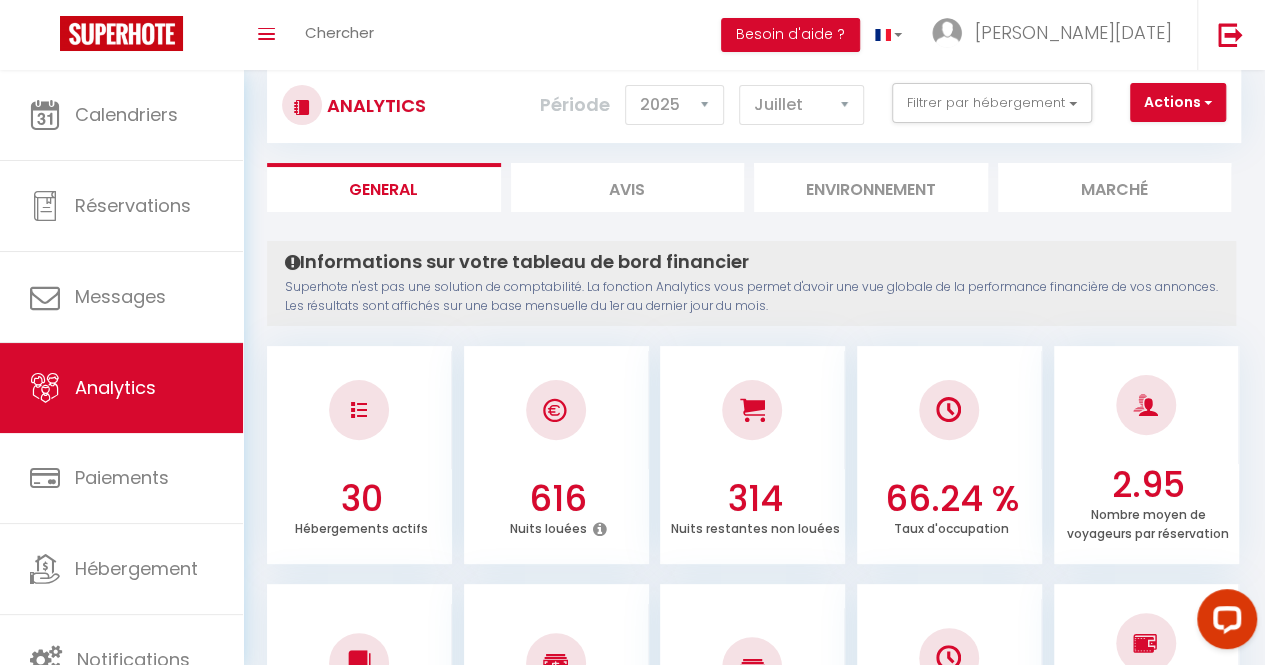 scroll, scrollTop: 0, scrollLeft: 0, axis: both 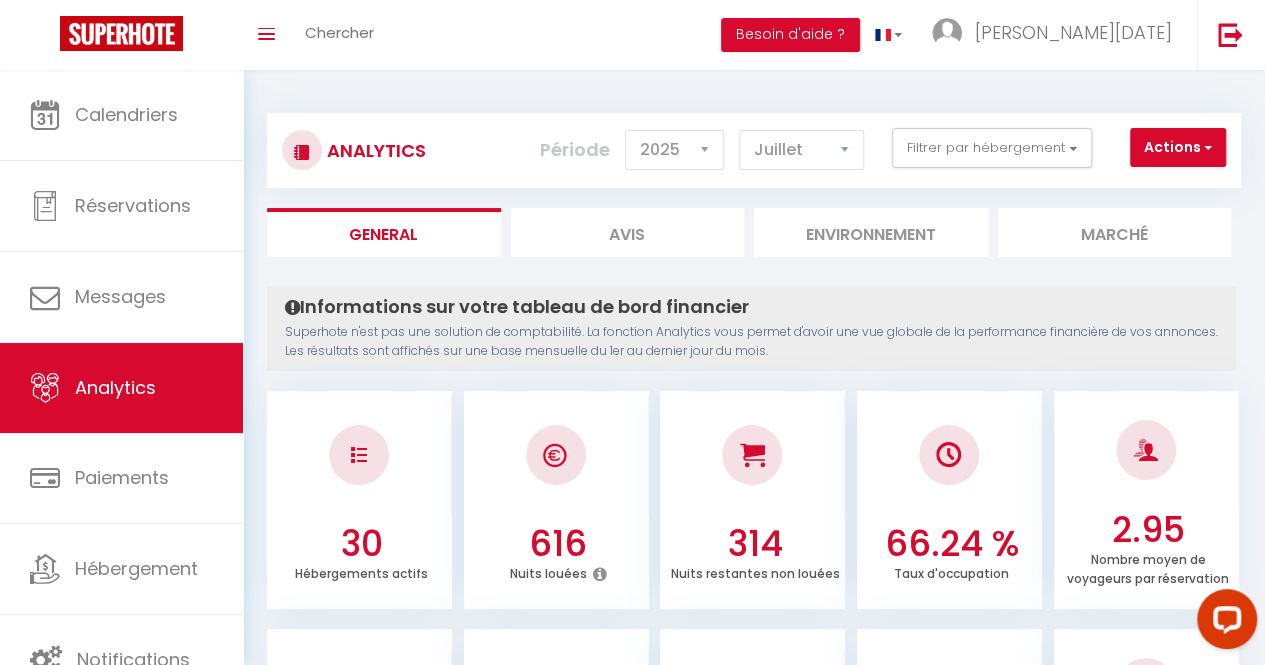 click on "Analytics
Actions
Génération SuperConciergerie   Génération SuperAnalyzer   Génération SuperExtractor   Exporter Taxe de séjour
Filtrer par hébergement
[PERSON_NAME] ****VERY CENTRAL ON PEDESTRIAN STREET/4PEOPLE ****
[GEOGRAPHIC_DATA] / Center / 1 a 8 pers / 80 m2 / lumineux
[PERSON_NAME]
[PERSON_NAME] cosy appartement 2ème étage + acces jardin
[PERSON_NAME] 70 m2 /200m plage/300m piétonne
[PERSON_NAME] Studio central 200 m de la mer
[PERSON_NAME] Studio+jardin a 200m mer/centre
[GEOGRAPHIC_DATA]
[GEOGRAPHIC_DATA] / [GEOGRAPHIC_DATA] / camp de droite" at bounding box center [754, 1530] 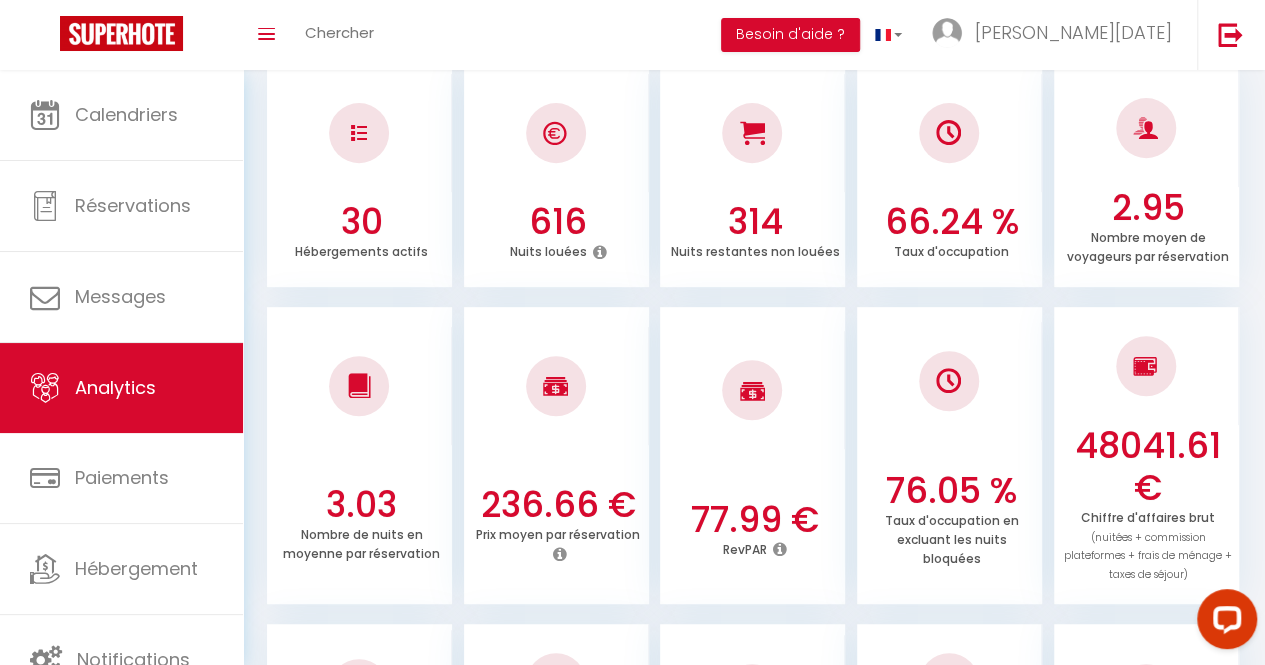 scroll, scrollTop: 0, scrollLeft: 0, axis: both 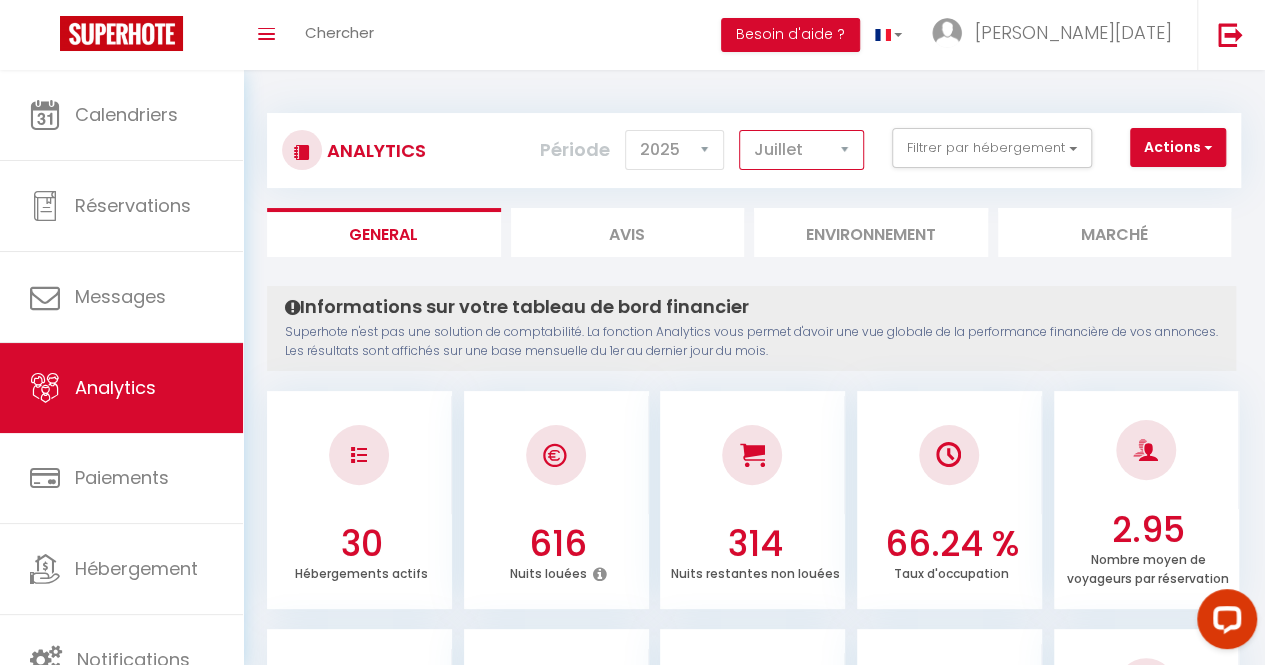 click on "[PERSON_NAME]   Mars   [PERSON_NAME]   Juin   Juillet   Août   Septembre   Octobre   Novembre   Décembre" at bounding box center [801, 150] 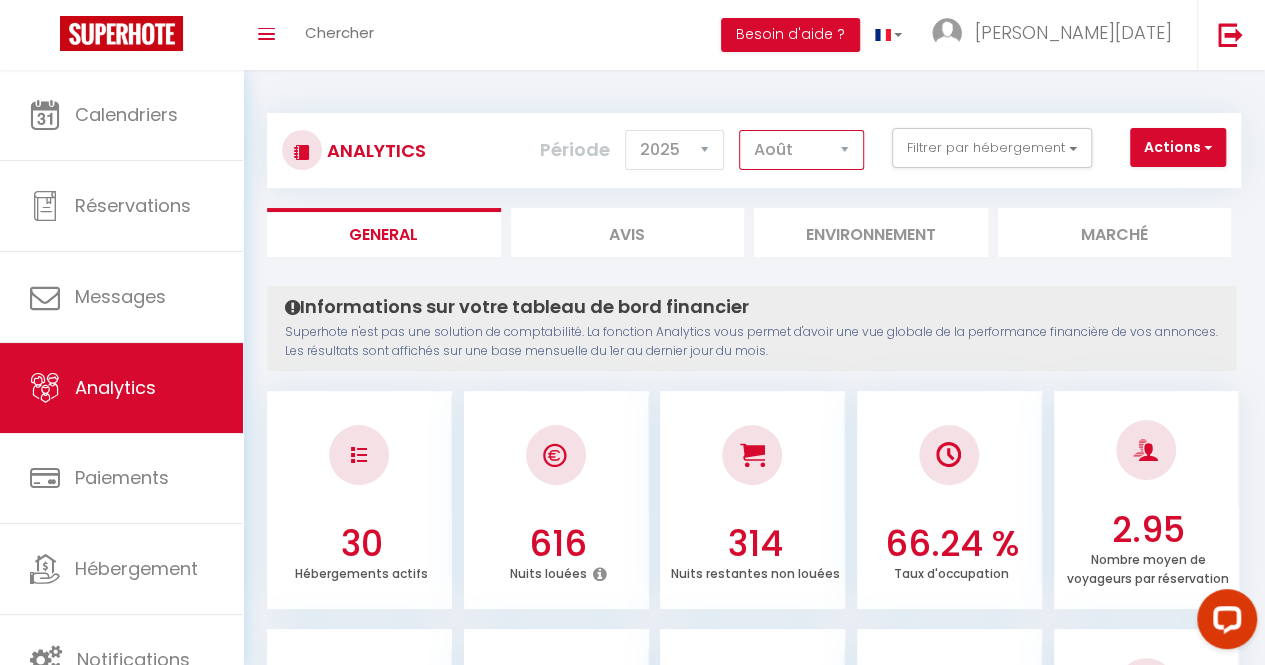 click on "[PERSON_NAME]   Mars   [PERSON_NAME]   Juin   Juillet   Août   Septembre   Octobre   Novembre   Décembre" at bounding box center [801, 150] 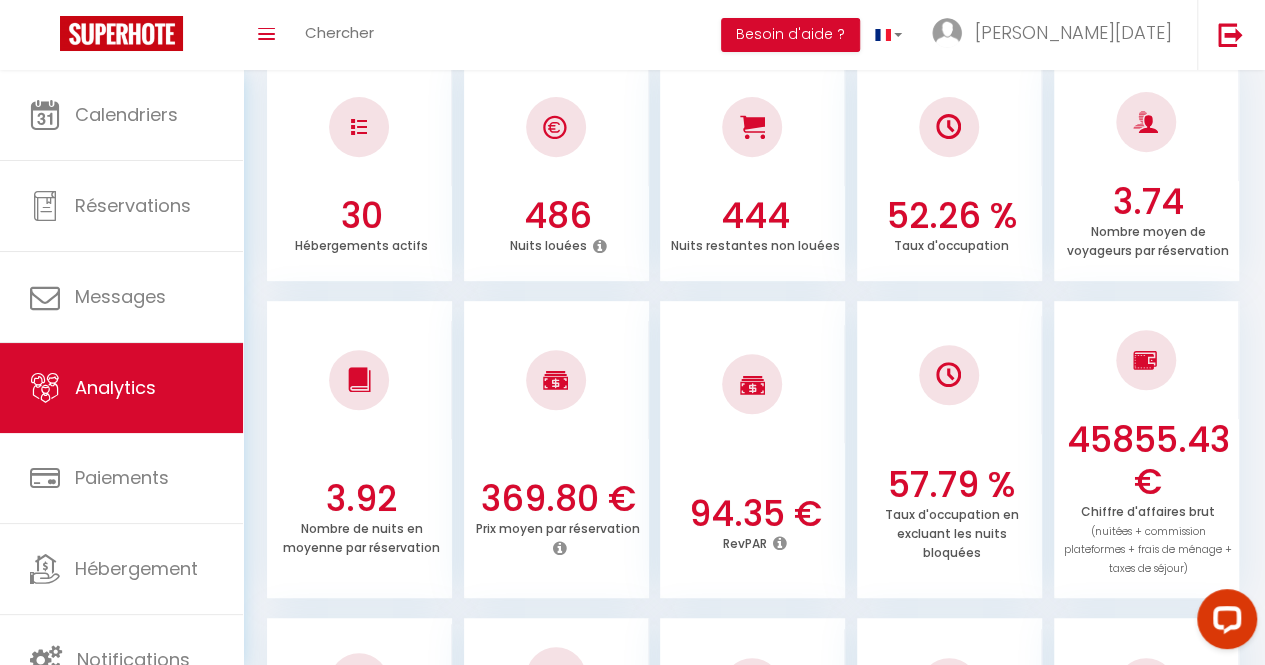 scroll, scrollTop: 0, scrollLeft: 0, axis: both 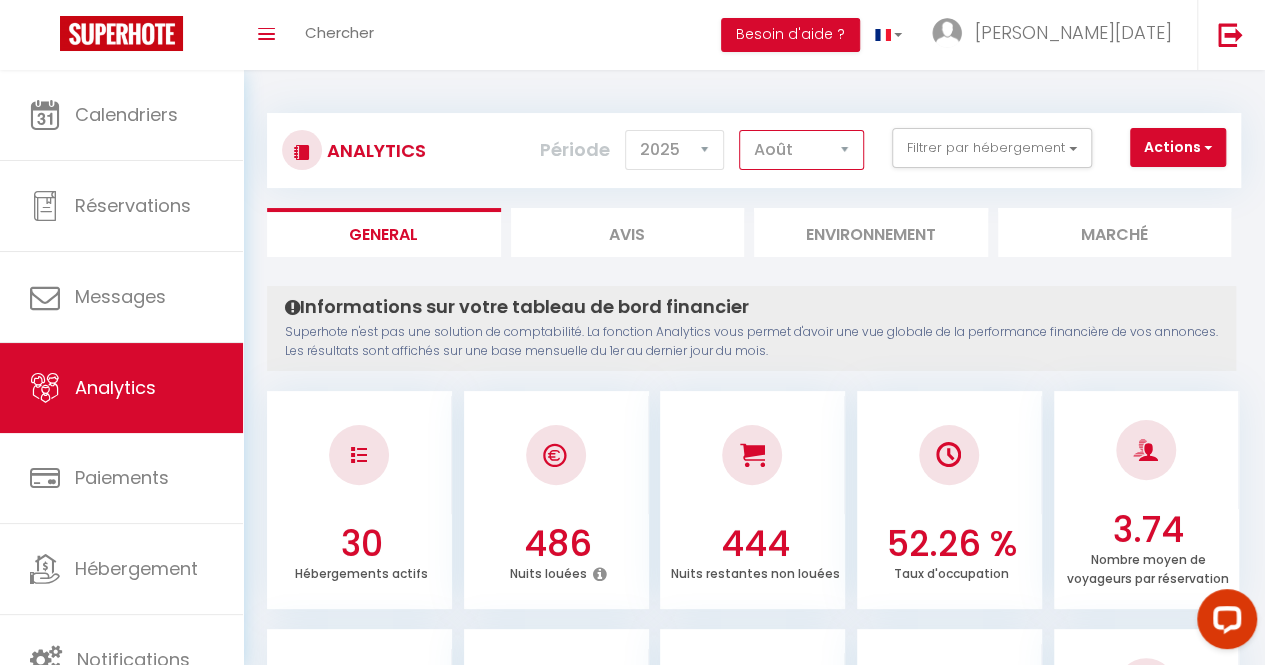click on "[PERSON_NAME]   Mars   [PERSON_NAME]   Juin   Juillet   Août   Septembre   Octobre   Novembre   Décembre" at bounding box center [801, 150] 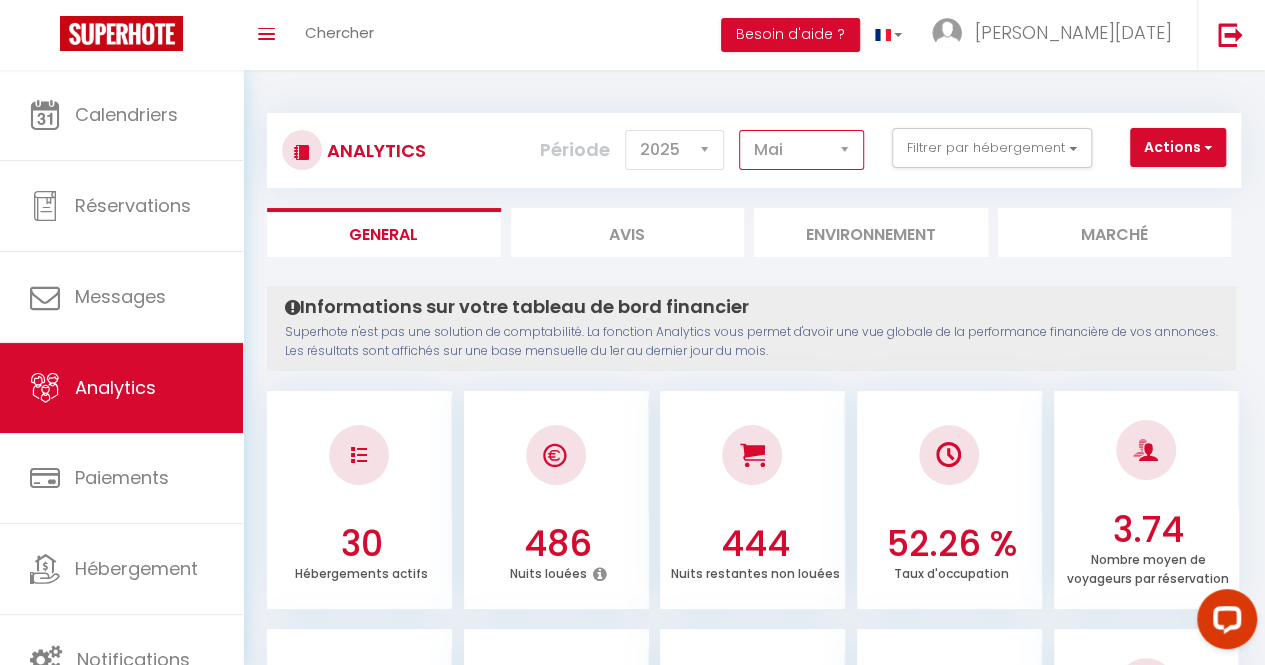 click on "[PERSON_NAME]   Mars   [PERSON_NAME]   Juin   Juillet   Août   Septembre   Octobre   Novembre   Décembre" at bounding box center (801, 150) 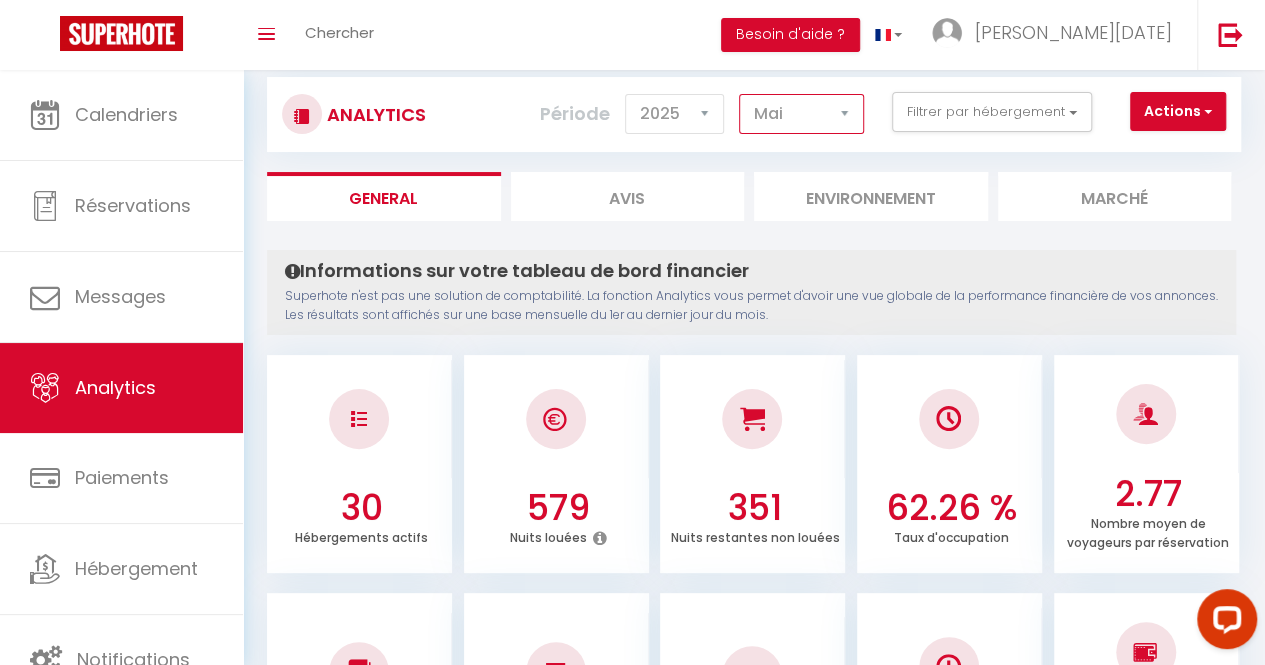 scroll, scrollTop: 0, scrollLeft: 0, axis: both 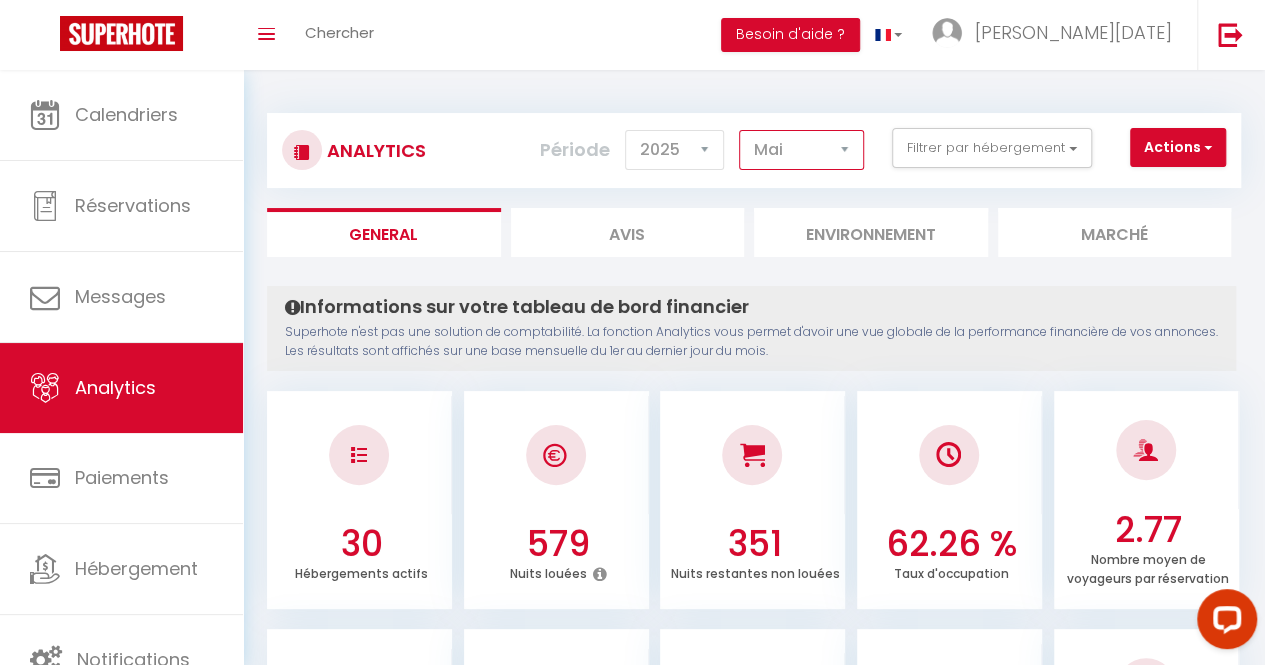 click on "[PERSON_NAME]   Mars   [PERSON_NAME]   Juin   Juillet   Août   Septembre   Octobre   Novembre   Décembre" at bounding box center [801, 150] 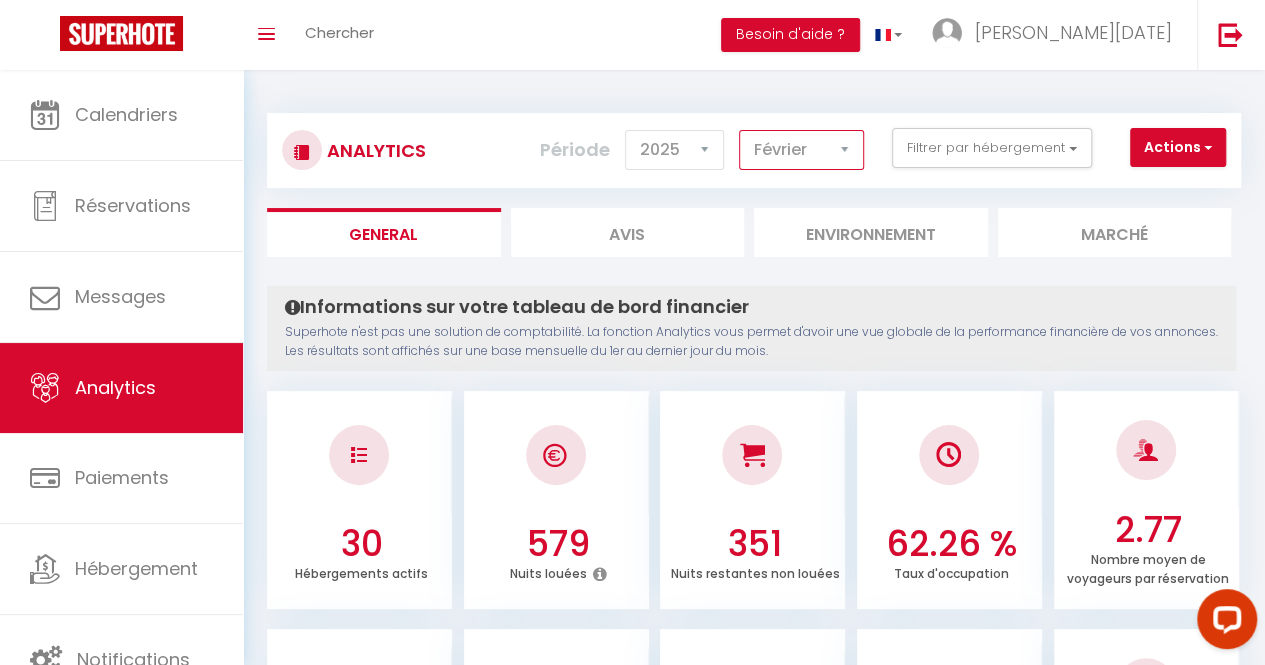 click on "[PERSON_NAME]   Mars   [PERSON_NAME]   Juin   Juillet   Août   Septembre   Octobre   Novembre   Décembre" at bounding box center [801, 150] 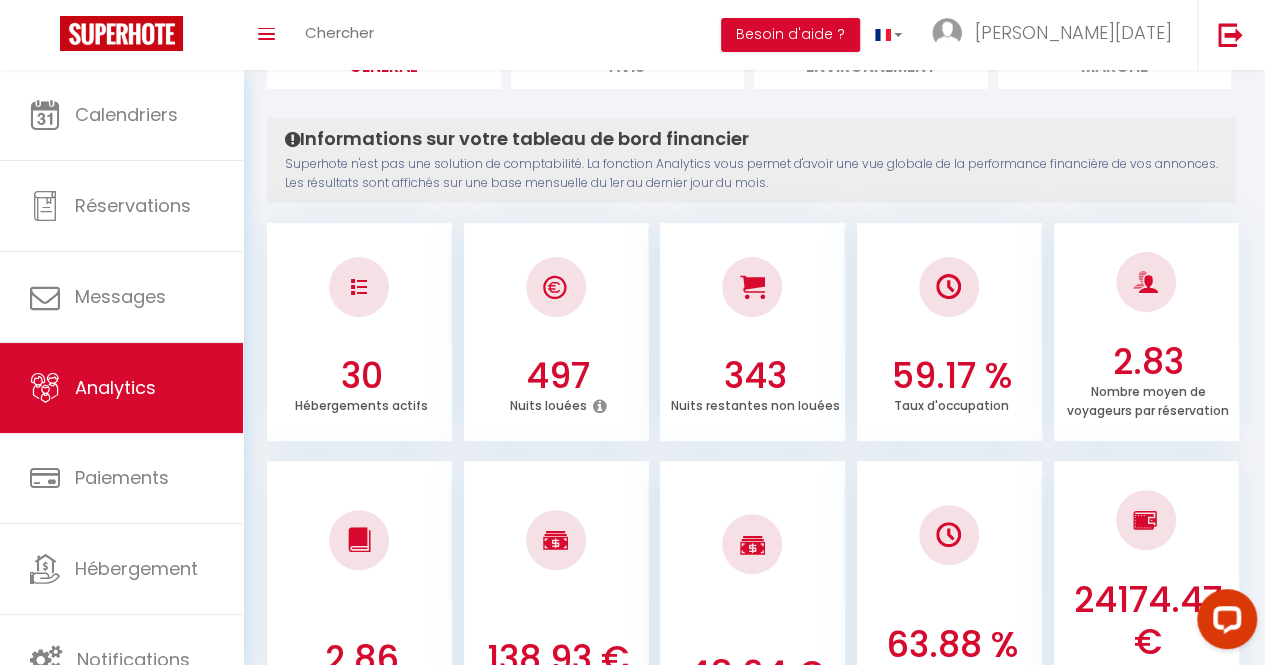 scroll, scrollTop: 0, scrollLeft: 0, axis: both 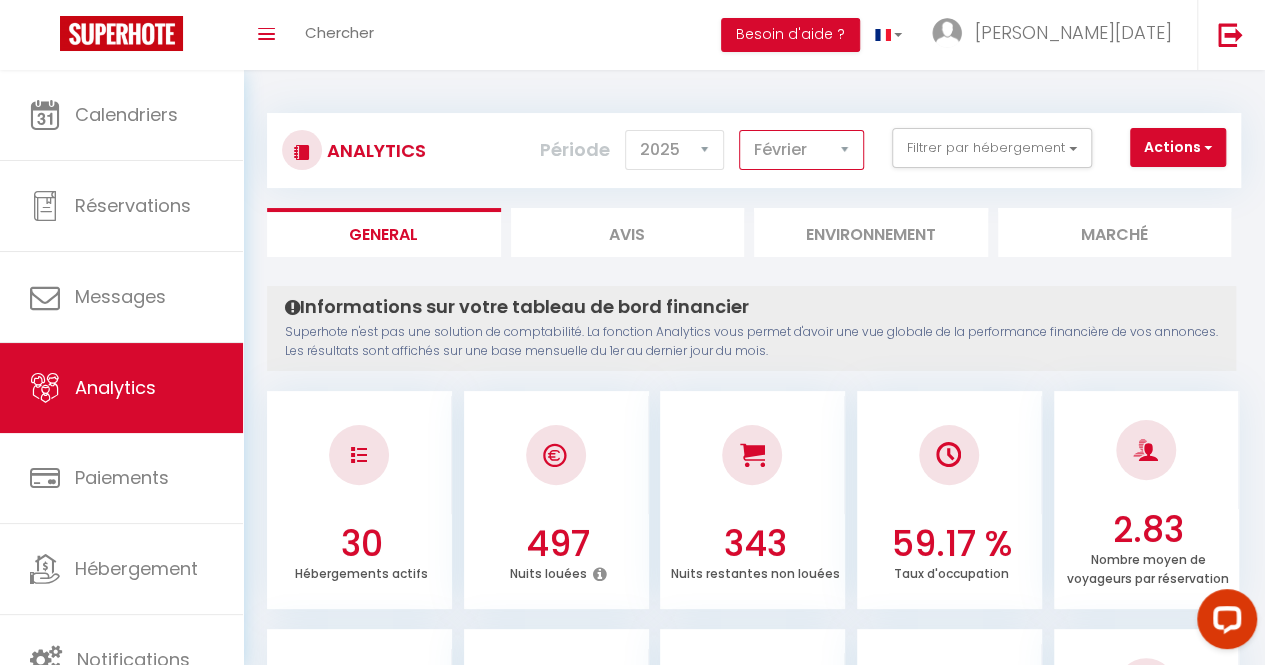 click on "[PERSON_NAME]   Mars   [PERSON_NAME]   Juin   Juillet   Août   Septembre   Octobre   Novembre   Décembre" at bounding box center [801, 150] 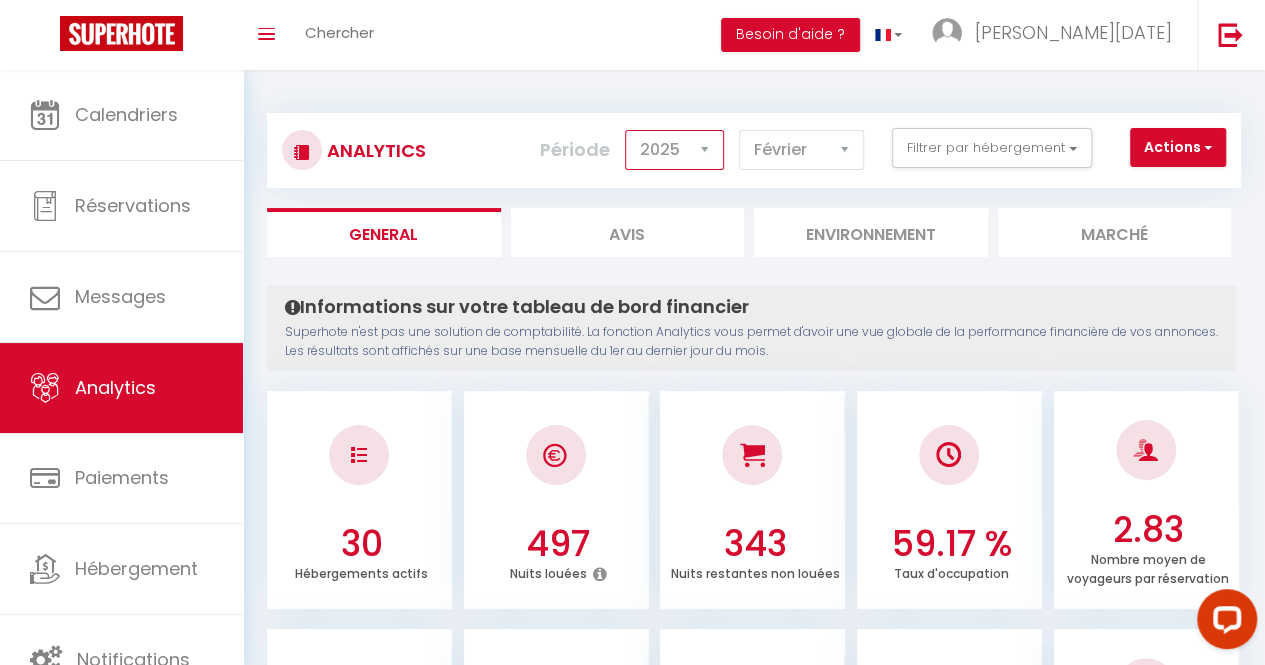 click on "2014 2015 2016 2017 2018 2019 2020 2021 2022 2023 2024 2025 2026 2027" at bounding box center (674, 150) 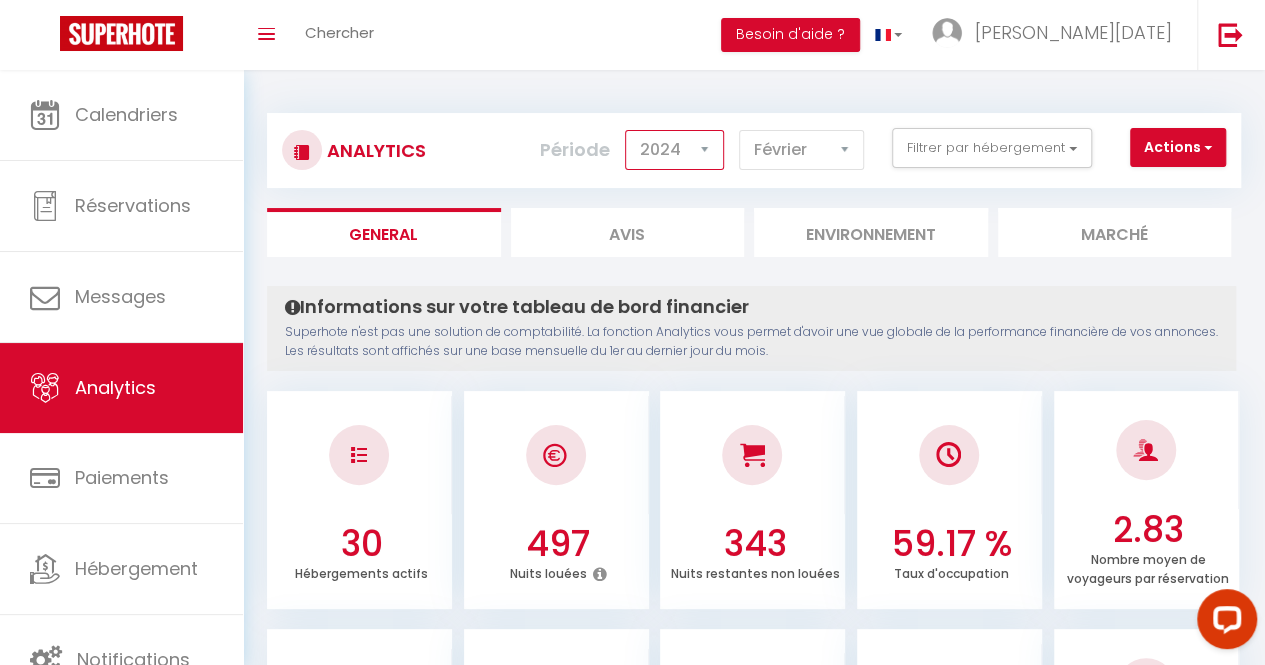 click on "2014 2015 2016 2017 2018 2019 2020 2021 2022 2023 2024 2025 2026 2027" at bounding box center [674, 150] 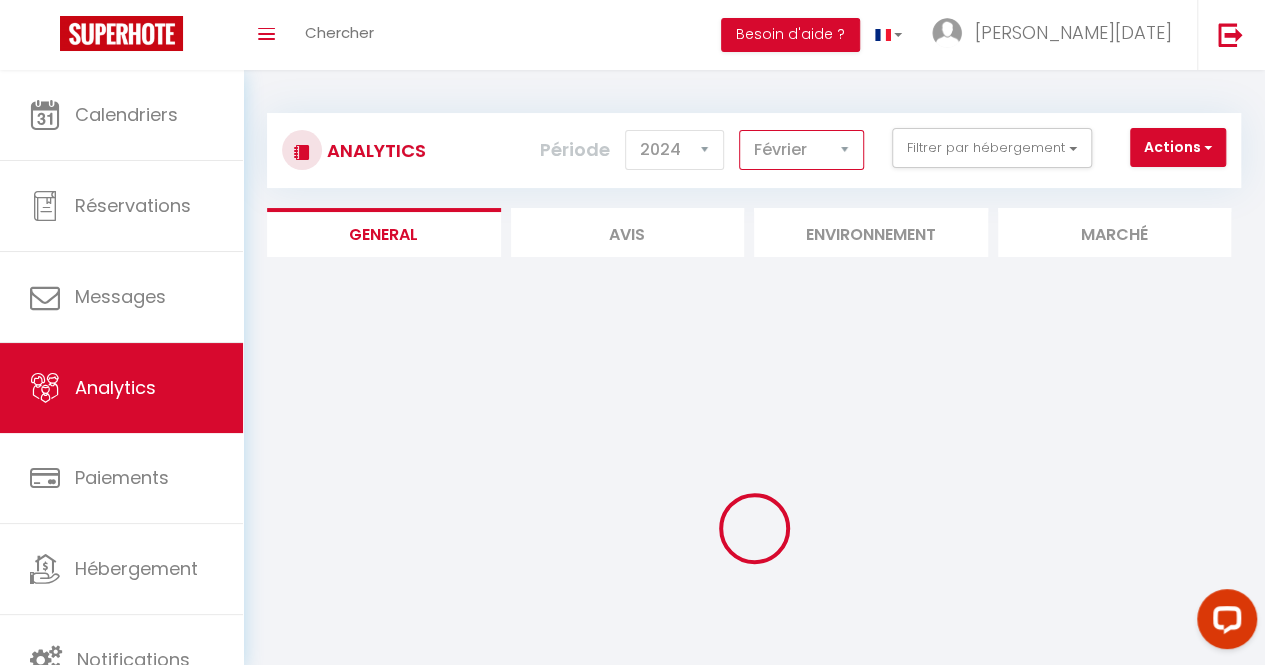 click on "[PERSON_NAME]   Mars   [PERSON_NAME]   Juin   Juillet   Août   Septembre   Octobre   Novembre   Décembre" at bounding box center [801, 150] 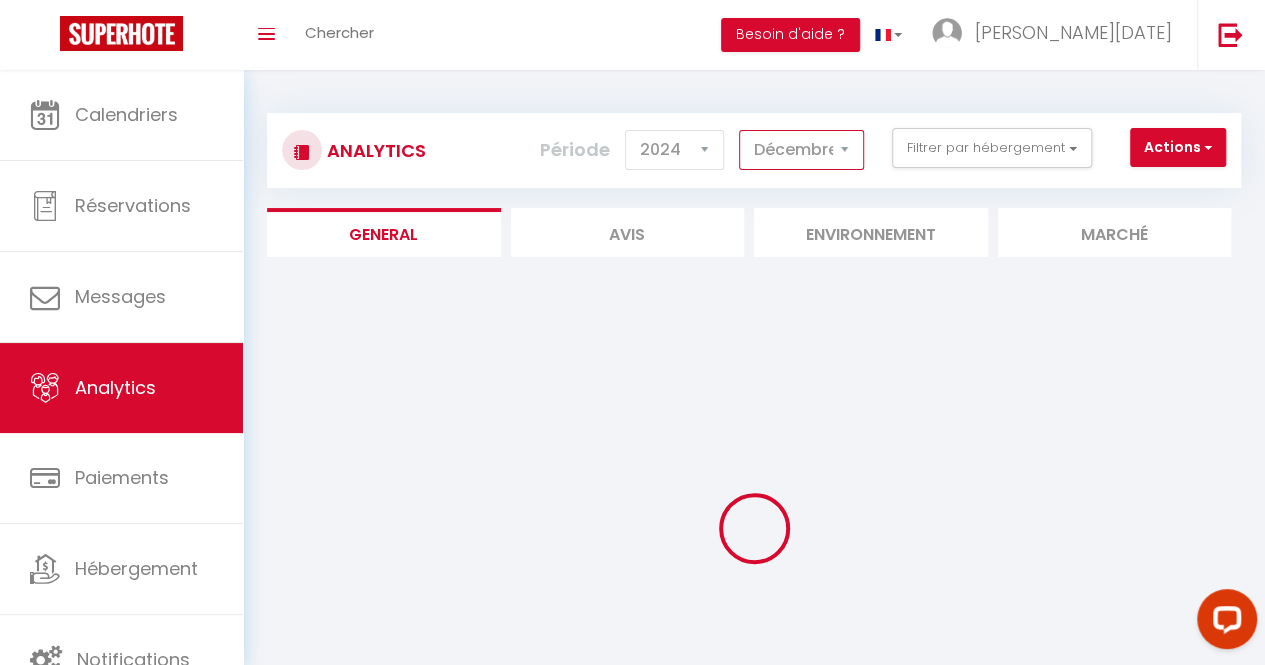 click on "[PERSON_NAME]   Mars   [PERSON_NAME]   Juin   Juillet   Août   Septembre   Octobre   Novembre   Décembre" at bounding box center [801, 150] 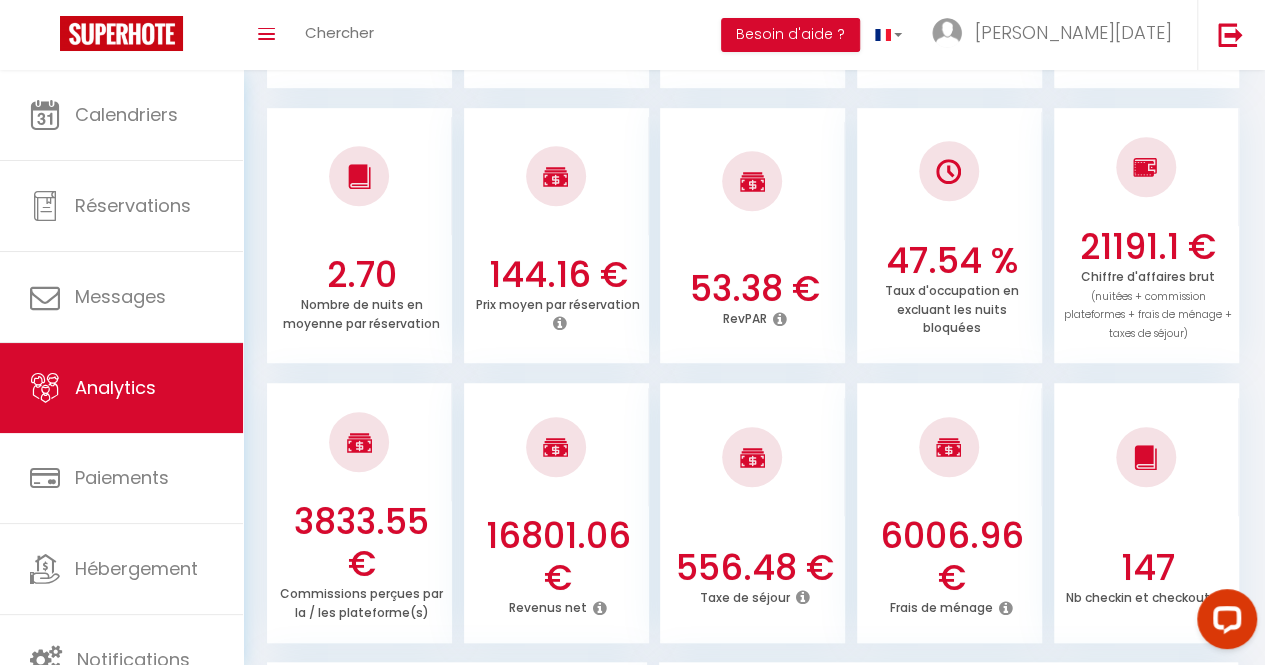 scroll, scrollTop: 0, scrollLeft: 0, axis: both 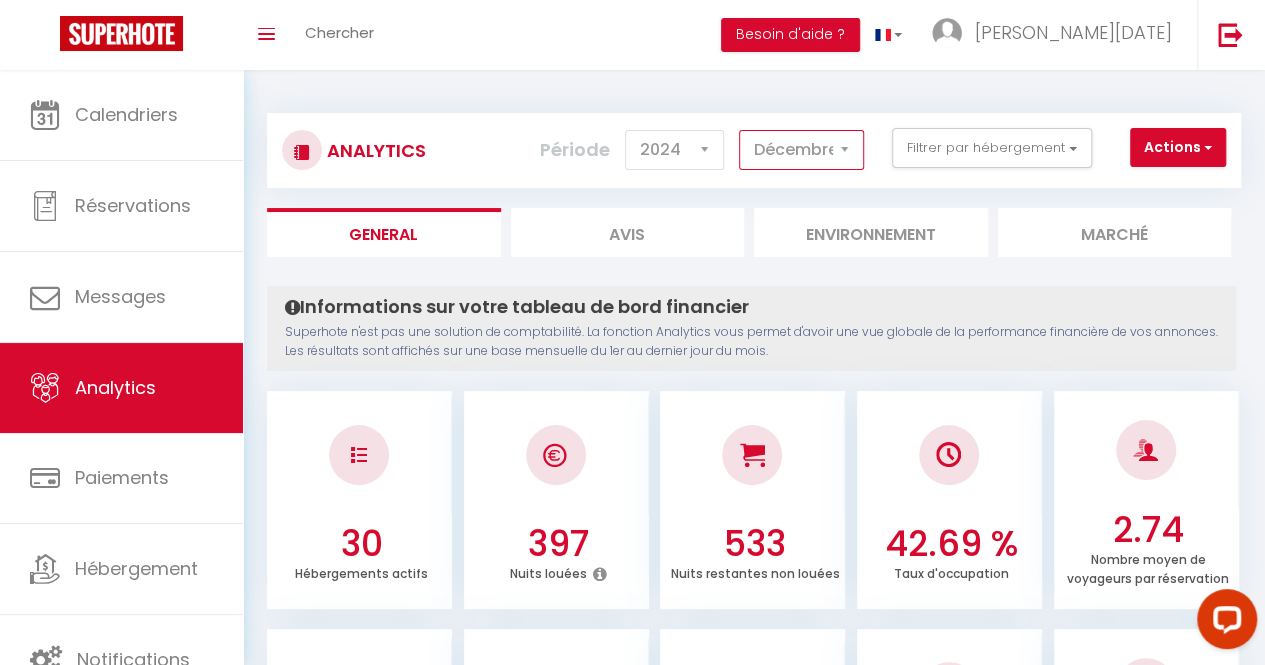click on "[PERSON_NAME]   Mars   [PERSON_NAME]   Juin   Juillet   Août   Septembre   Octobre   Novembre   Décembre" at bounding box center [801, 150] 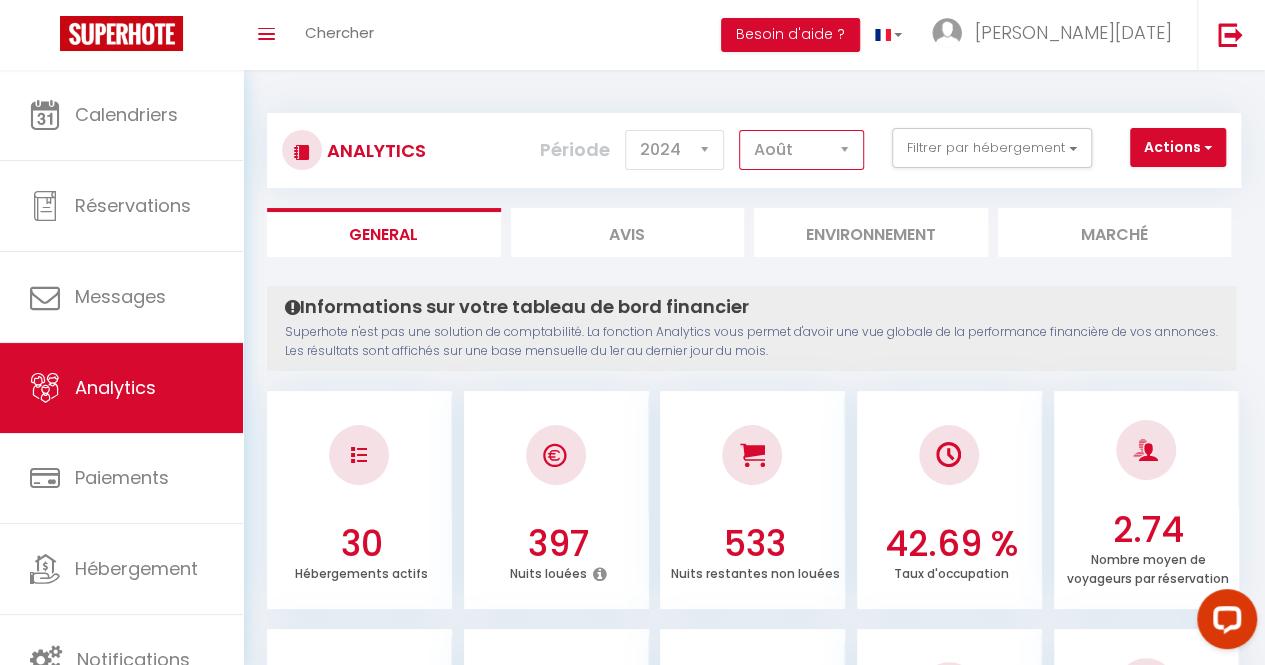 click on "[PERSON_NAME]   Mars   [PERSON_NAME]   Juin   Juillet   Août   Septembre   Octobre   Novembre   Décembre" at bounding box center [801, 150] 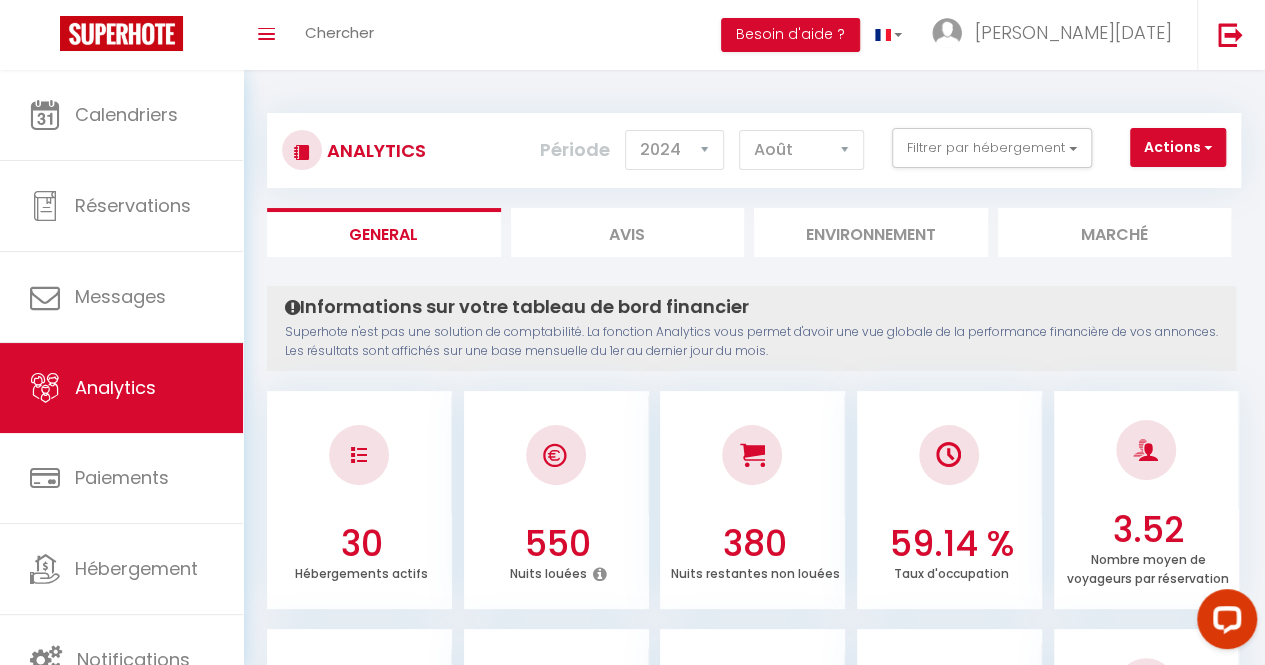 click on "Analytics
Actions
Génération SuperConciergerie   Génération SuperAnalyzer   Génération SuperExtractor   Exporter Taxe de séjour
Filtrer par hébergement
[PERSON_NAME] ****VERY CENTRAL ON PEDESTRIAN STREET/4PEOPLE ****
[GEOGRAPHIC_DATA] / Center / 1 a 8 pers / 80 m2 / lumineux
[PERSON_NAME]
[PERSON_NAME] cosy appartement 2ème étage + acces jardin
[PERSON_NAME] 70 m2 /200m plage/300m piétonne
[PERSON_NAME] Studio central 200 m de la mer
[PERSON_NAME] Studio+jardin a 200m mer/centre
[GEOGRAPHIC_DATA]
[GEOGRAPHIC_DATA] / [GEOGRAPHIC_DATA] / camp de droite" at bounding box center (754, 1592) 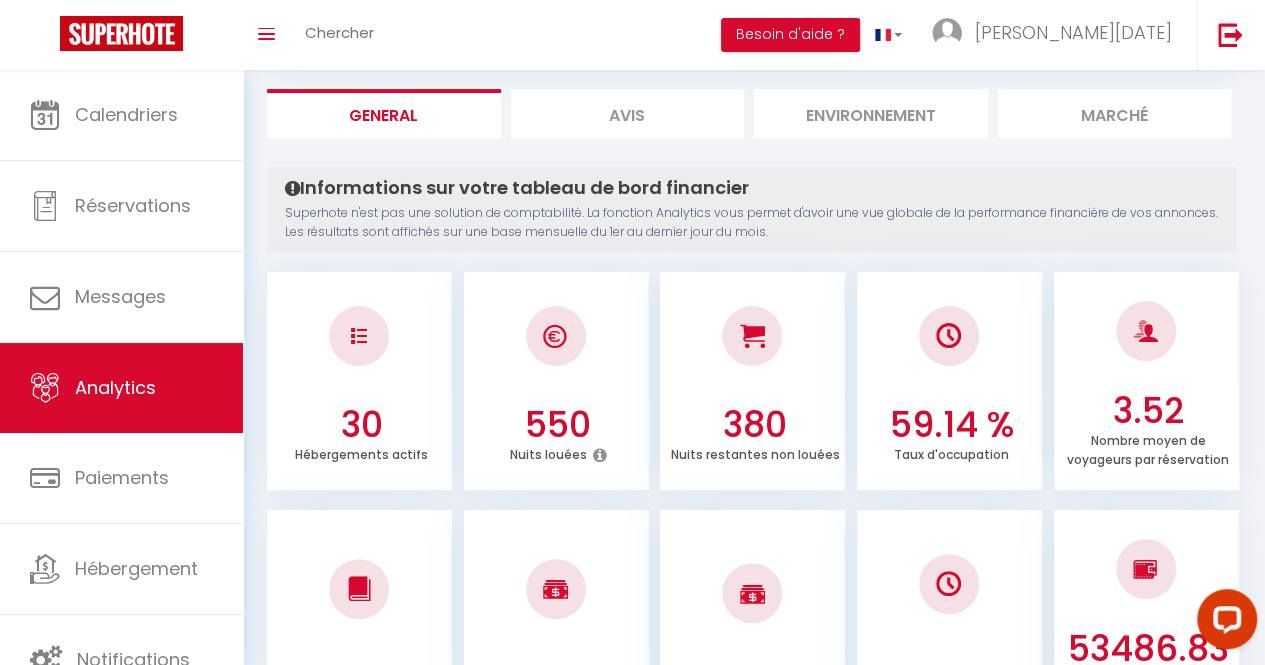 scroll, scrollTop: 292, scrollLeft: 0, axis: vertical 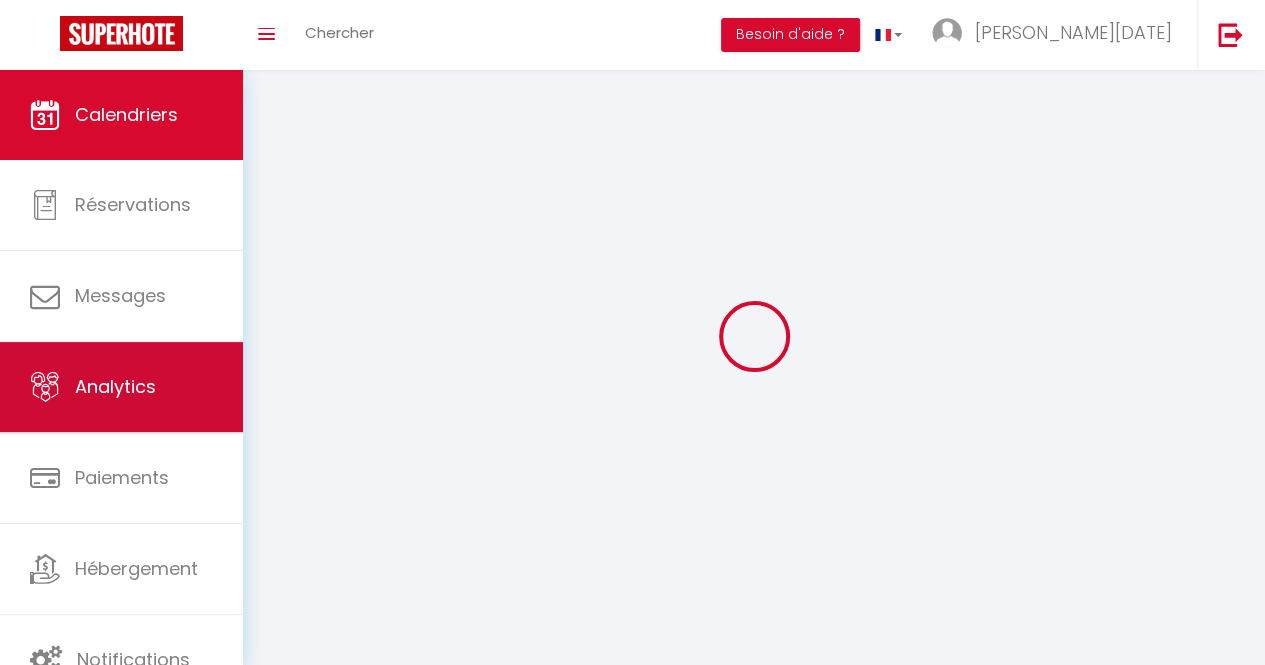 click on "Analytics" at bounding box center (115, 386) 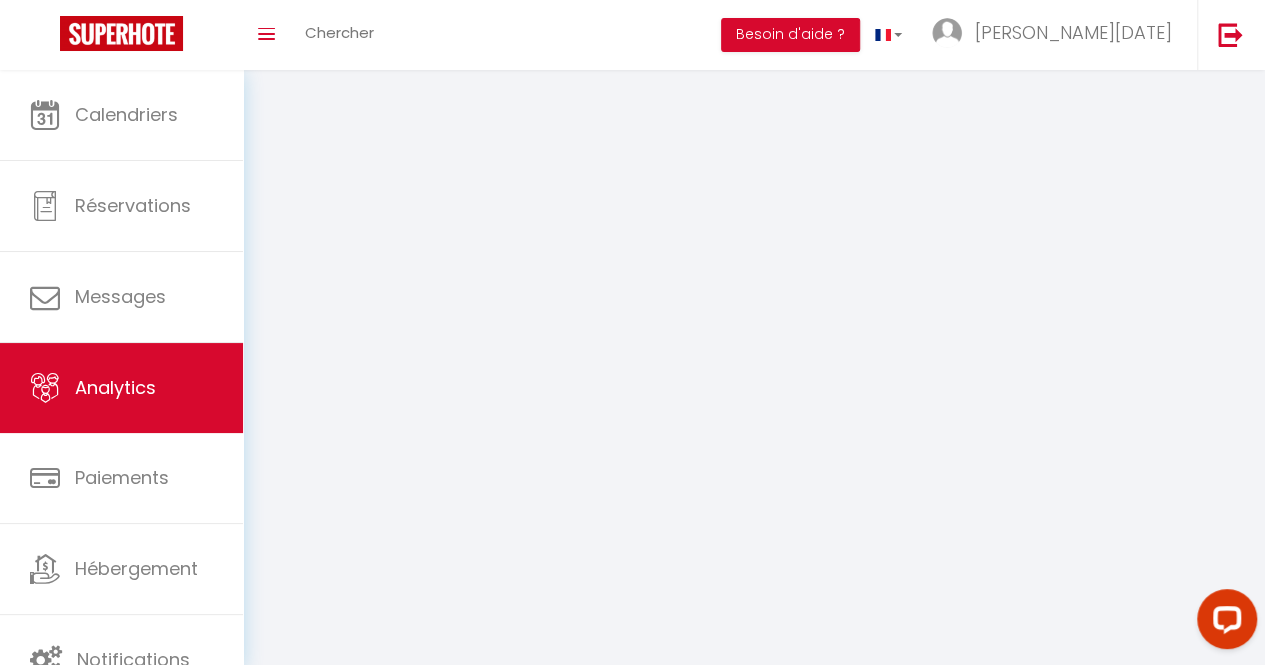 scroll, scrollTop: 0, scrollLeft: 0, axis: both 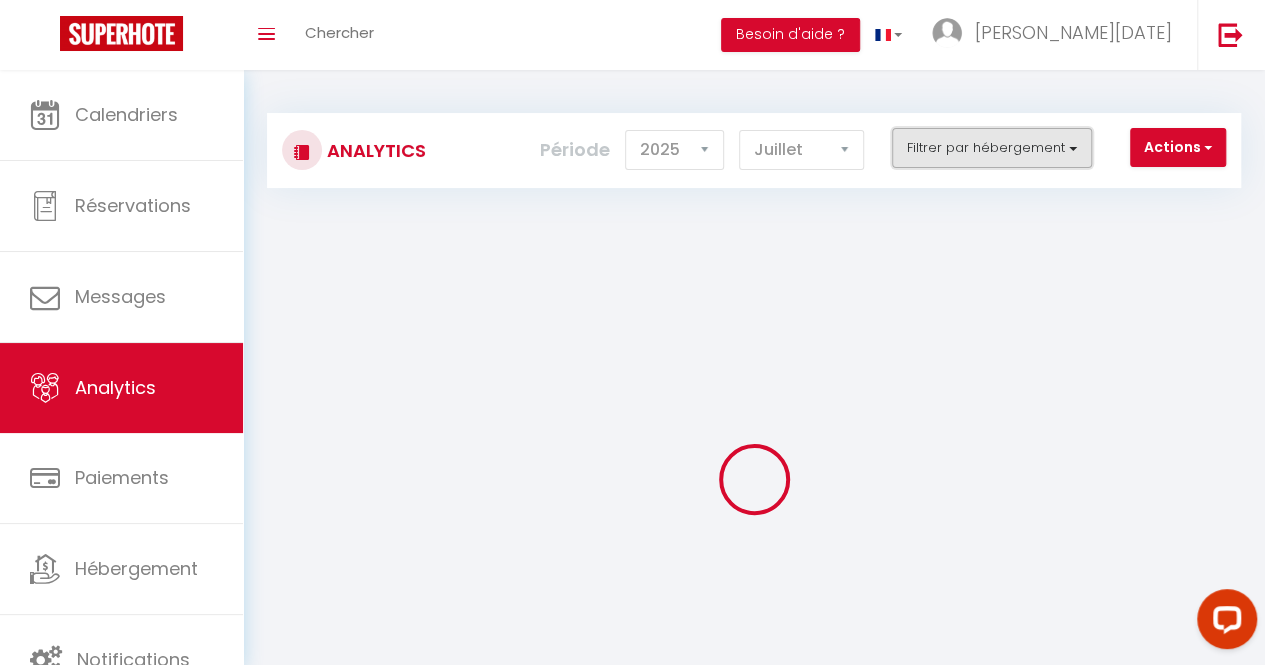 click on "Filtrer par hébergement" at bounding box center (992, 148) 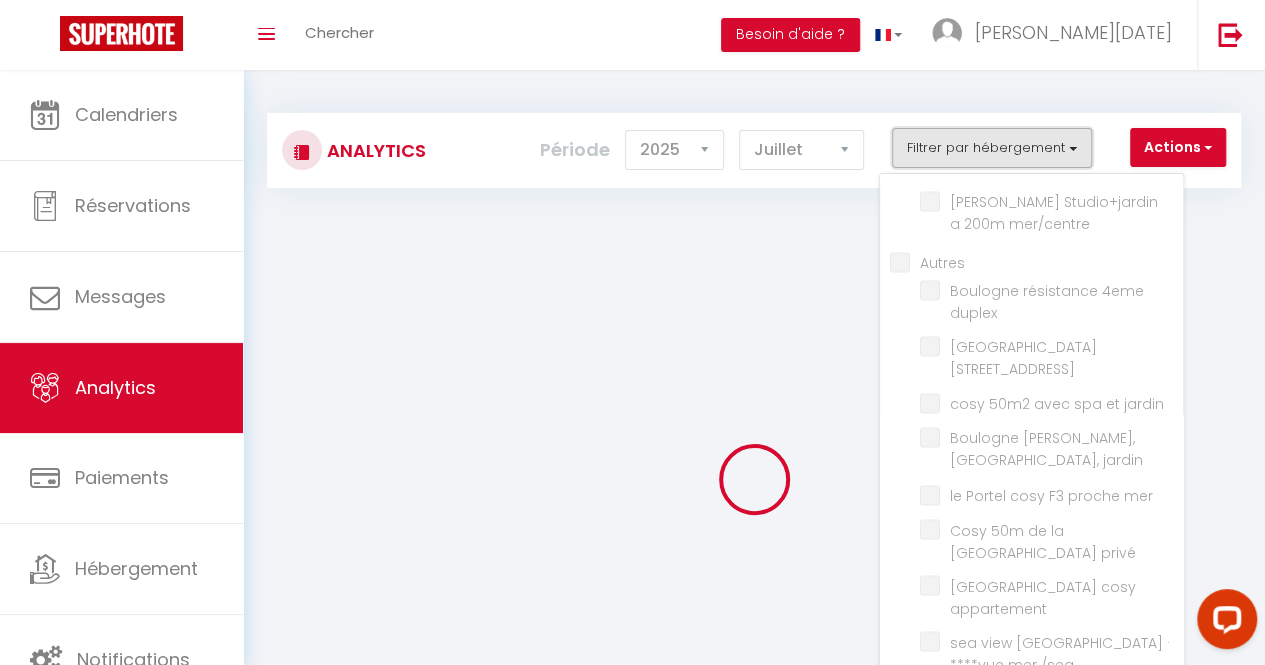 scroll, scrollTop: 1517, scrollLeft: 0, axis: vertical 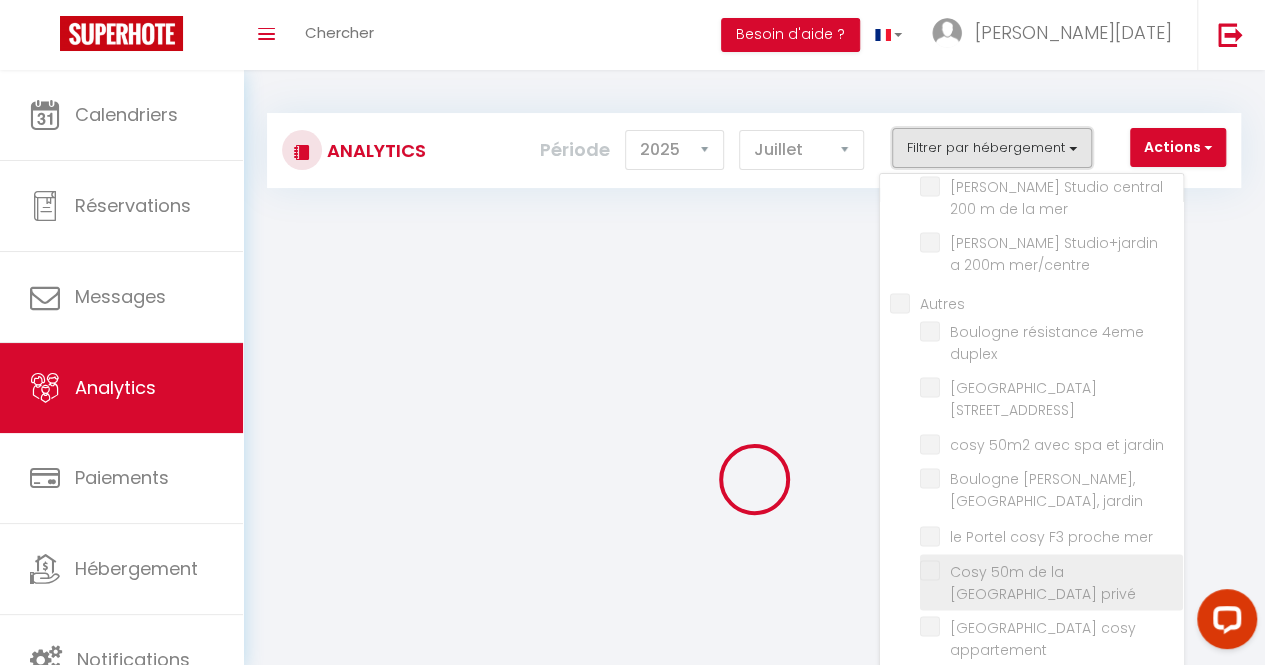checkbox on "false" 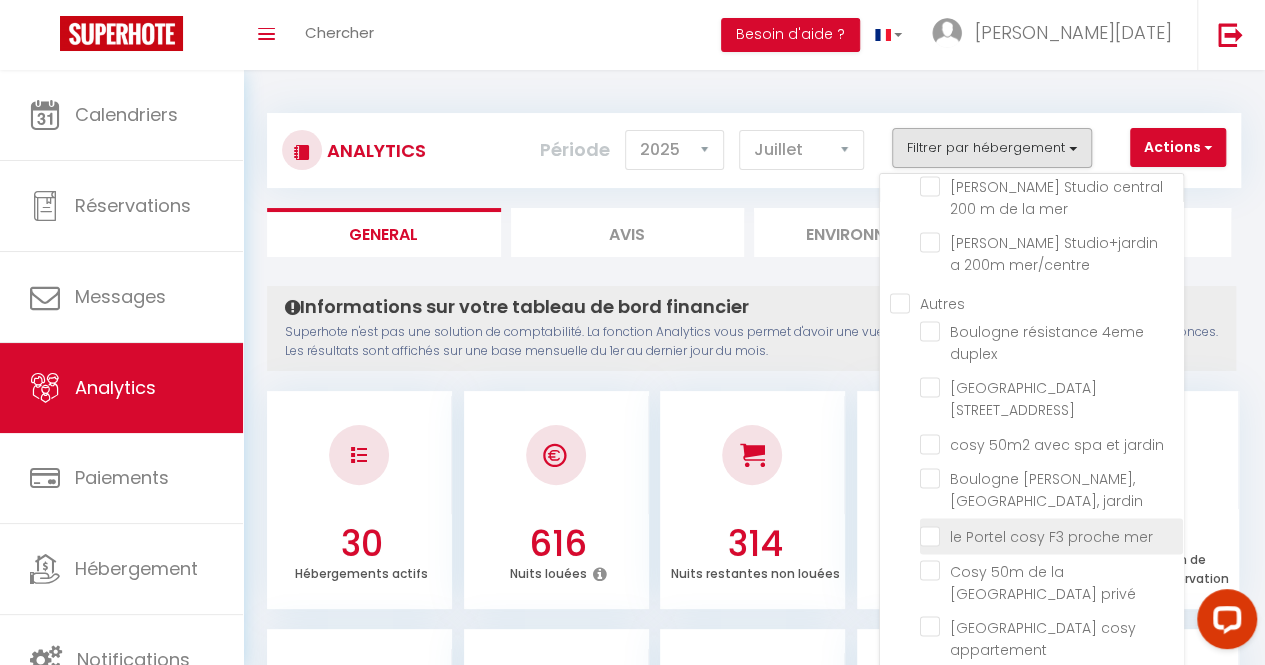 click on "le Portel cosy F3 proche mer" at bounding box center [1051, 535] 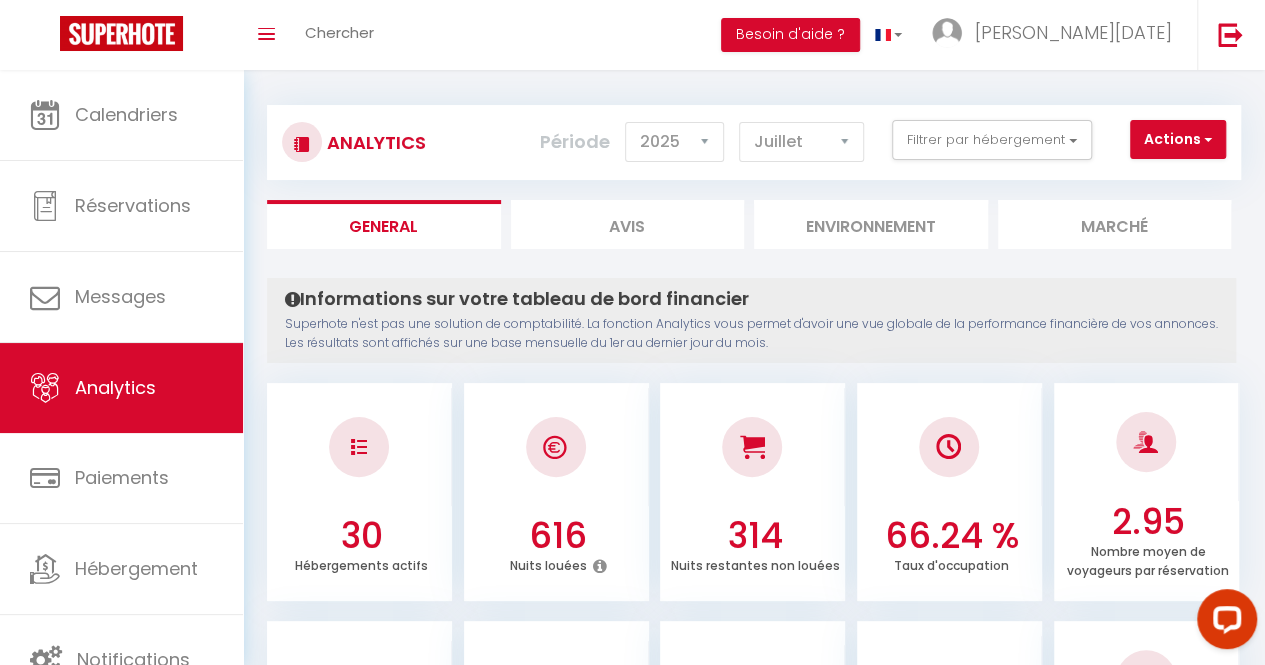 scroll, scrollTop: 14, scrollLeft: 0, axis: vertical 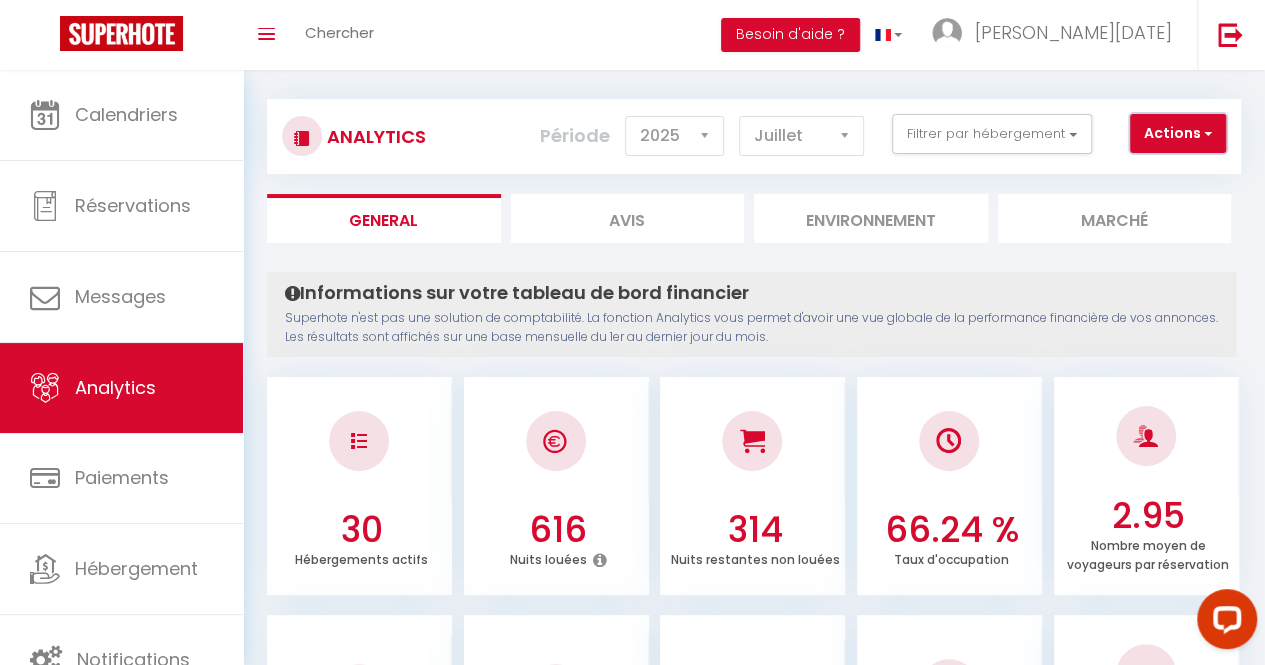 click on "Actions" at bounding box center [1178, 134] 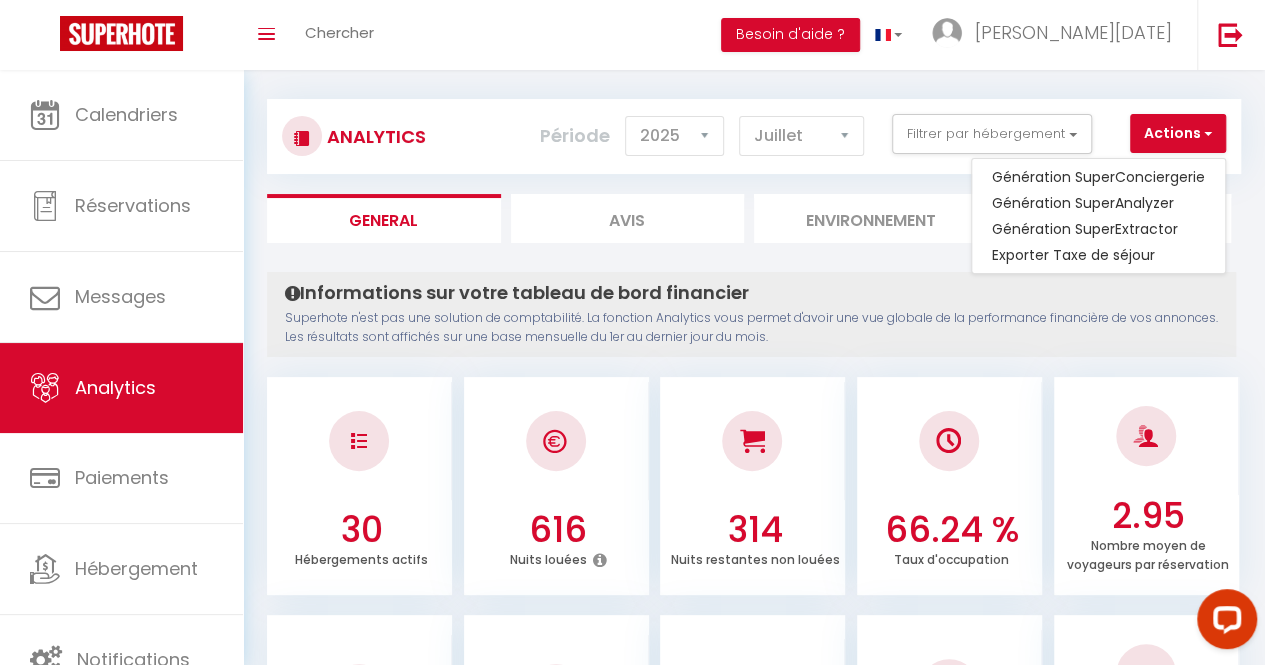 click on "Filtrer par hébergement
[PERSON_NAME] ****VERY CENTRAL ON PEDESTRIAN STREET/4PEOPLE ****
[GEOGRAPHIC_DATA] / Center / 1 a 8 pers / 80 m2 / lumineux
[PERSON_NAME]
[PERSON_NAME] cosy appartement 2ème étage + acces jardin
[PERSON_NAME] 70 m2 /200m plage/300m piétonne
[PERSON_NAME] Studio central 200 m de la mer
[PERSON_NAME][GEOGRAPHIC_DATA]+jardin a 200m mer/centre
[GEOGRAPHIC_DATA]
[GEOGRAPHIC_DATA] de droite 12min [GEOGRAPHIC_DATA]/ 6min port centre
Boulogne Cocon / Spa / camp de droite
Cannes           [PERSON_NAME]             Autres" at bounding box center [992, 134] 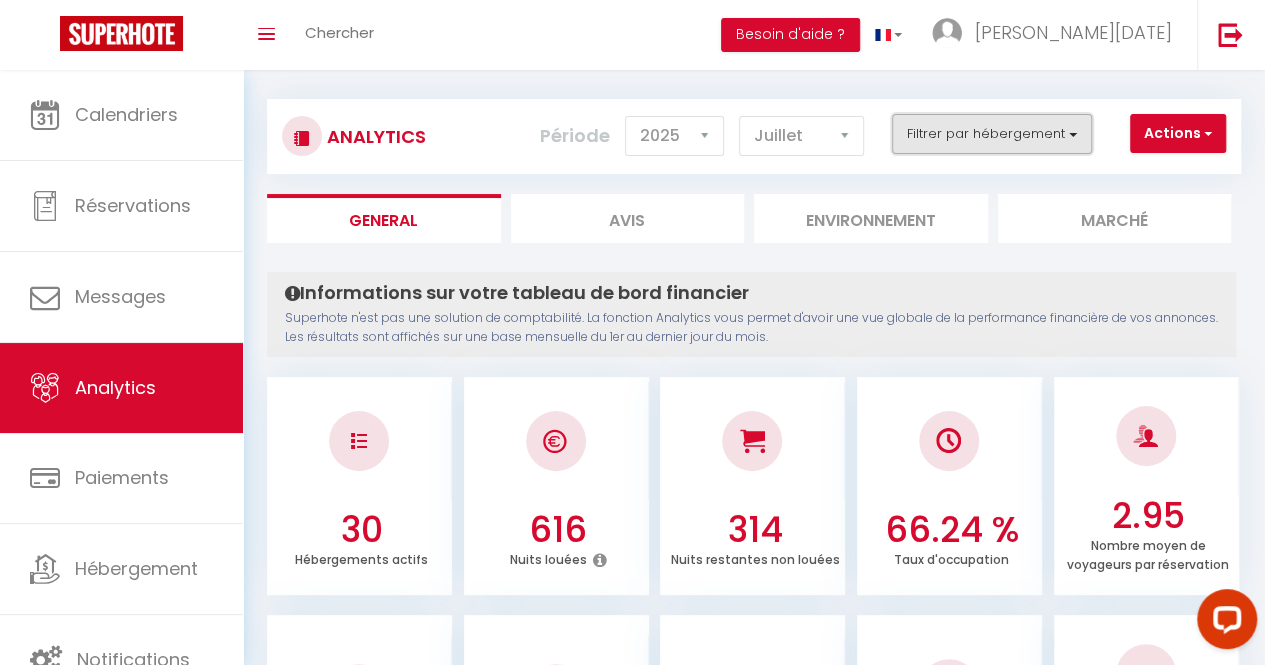 click on "Filtrer par hébergement" at bounding box center (992, 134) 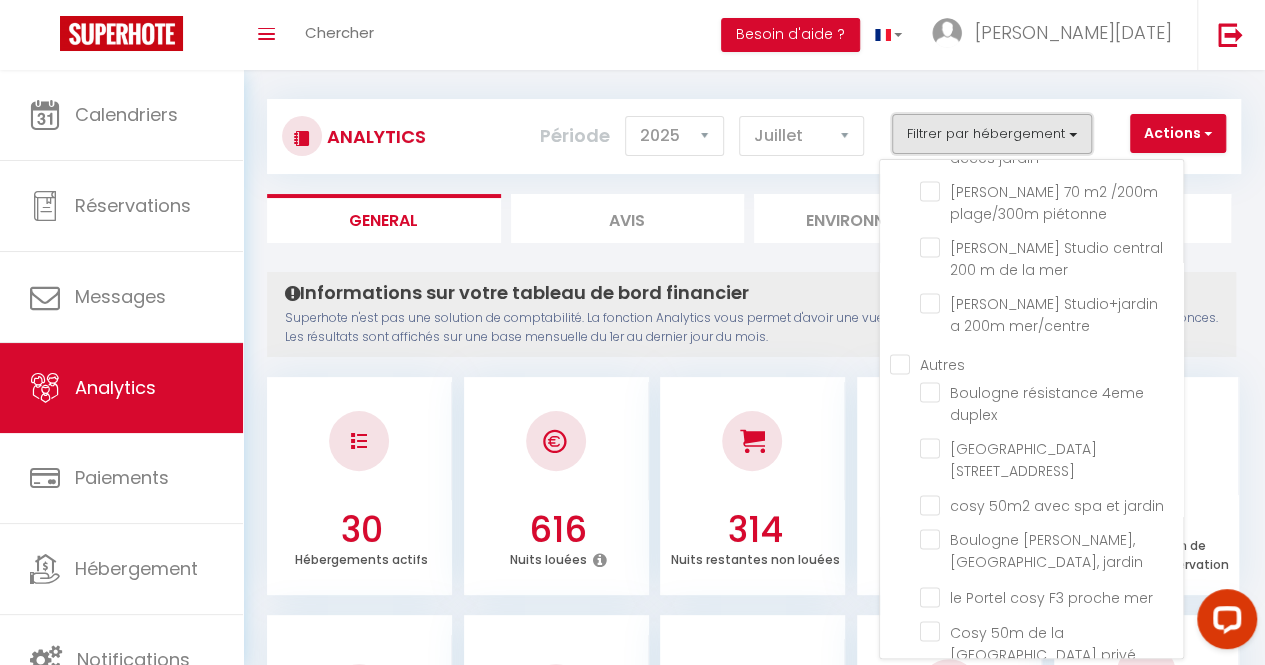 scroll, scrollTop: 1412, scrollLeft: 0, axis: vertical 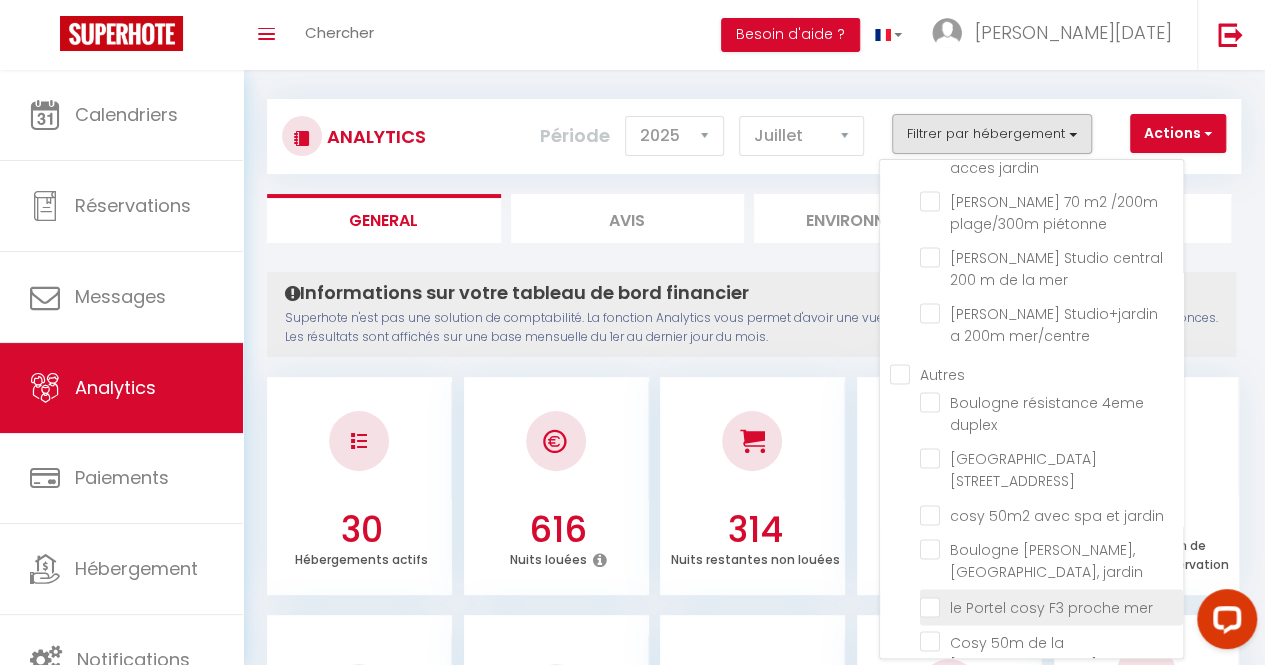 click at bounding box center (1051, 605) 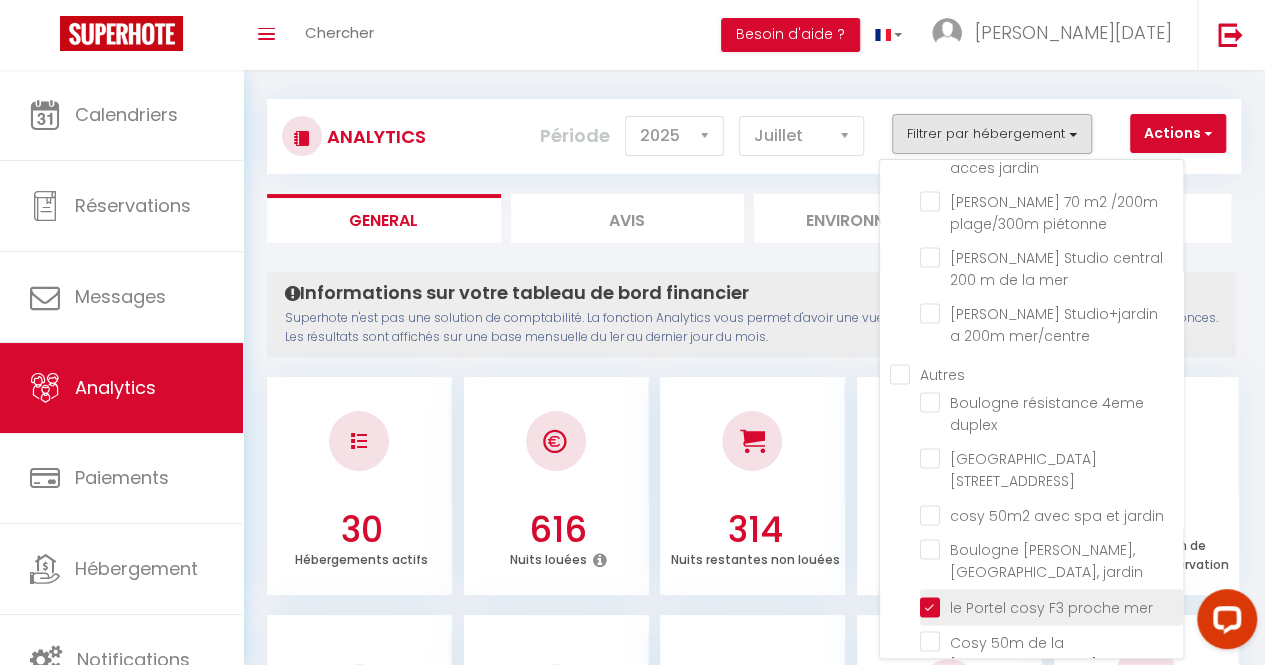checkbox on "false" 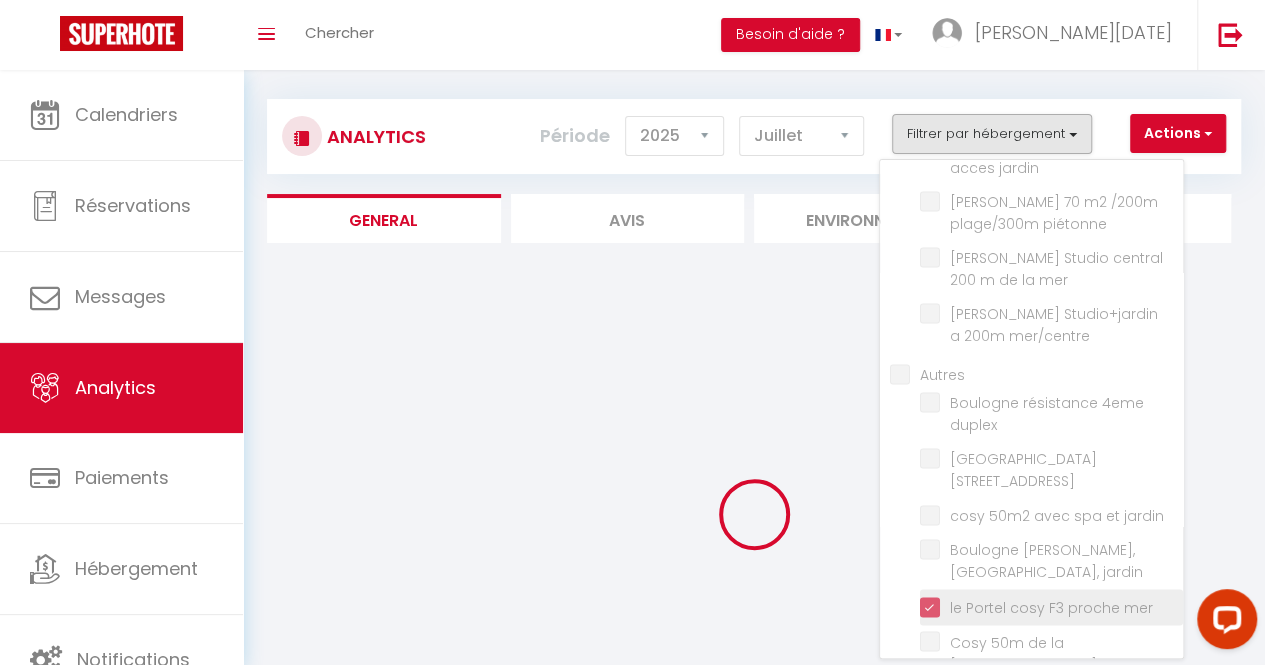 checkbox on "false" 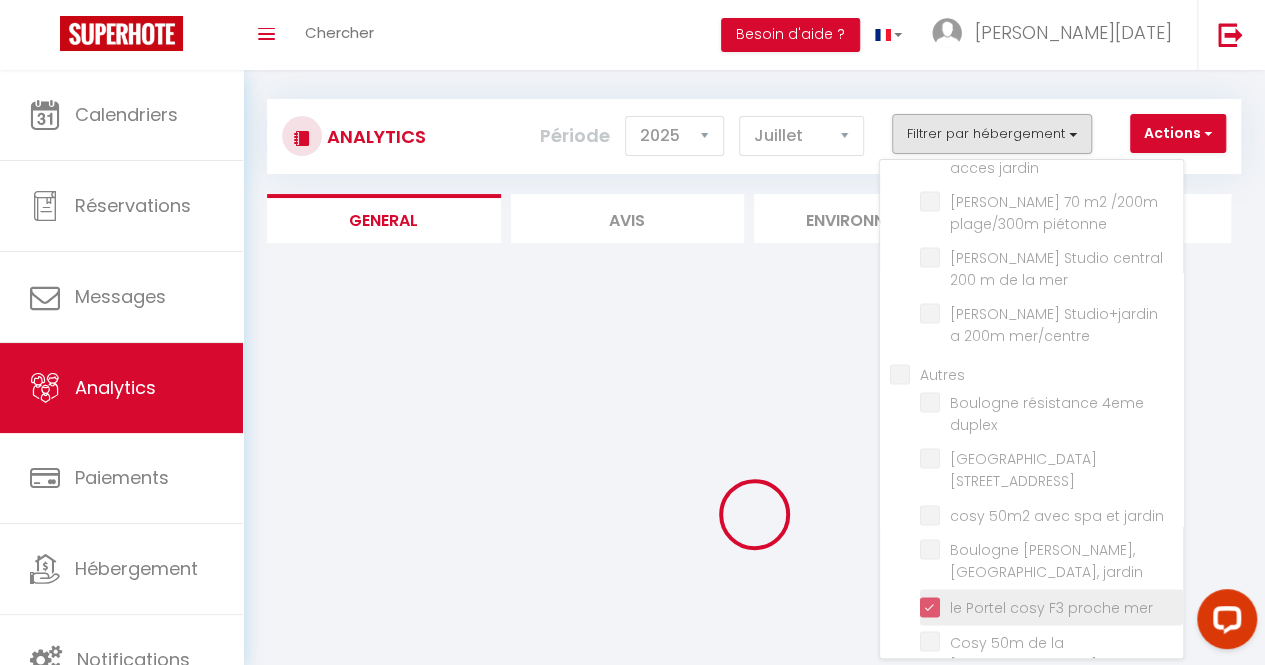 checkbox on "false" 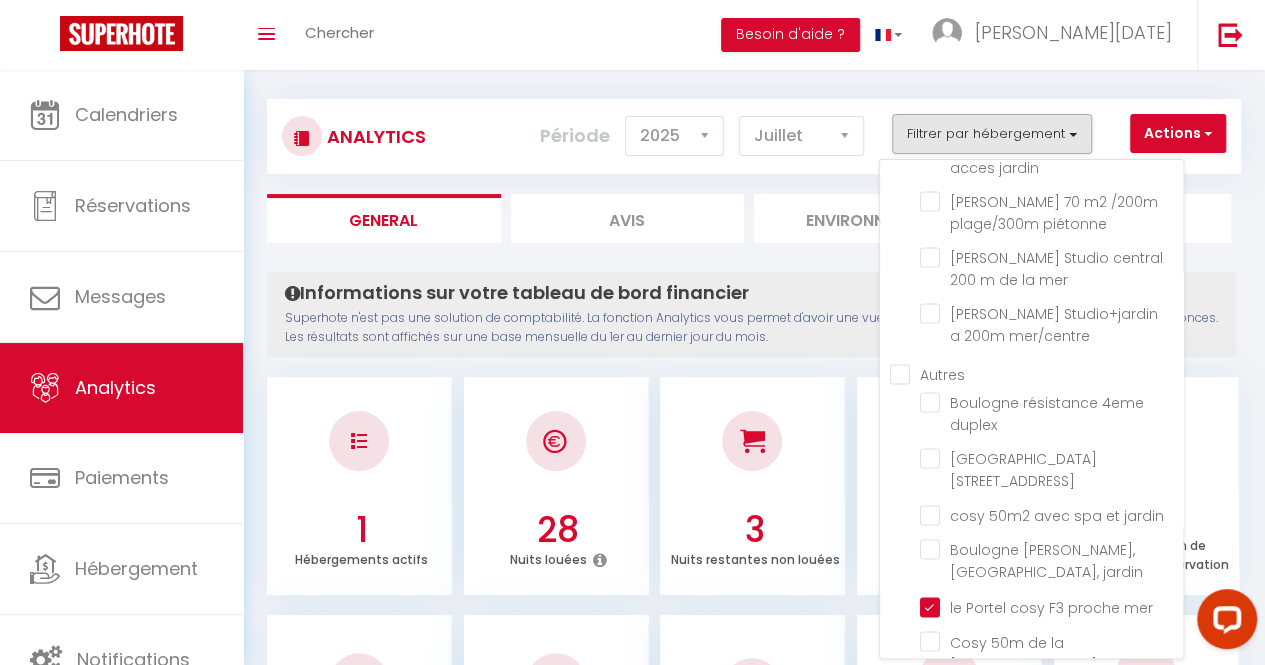 click on "Superhote n'est pas une solution de comptabilité. La fonction Analytics vous permet d'avoir une vue globale de la performance financière de vos annonces.
Les résultats sont affichés sur une base mensuelle du 1er au dernier jour du mois." at bounding box center (751, 328) 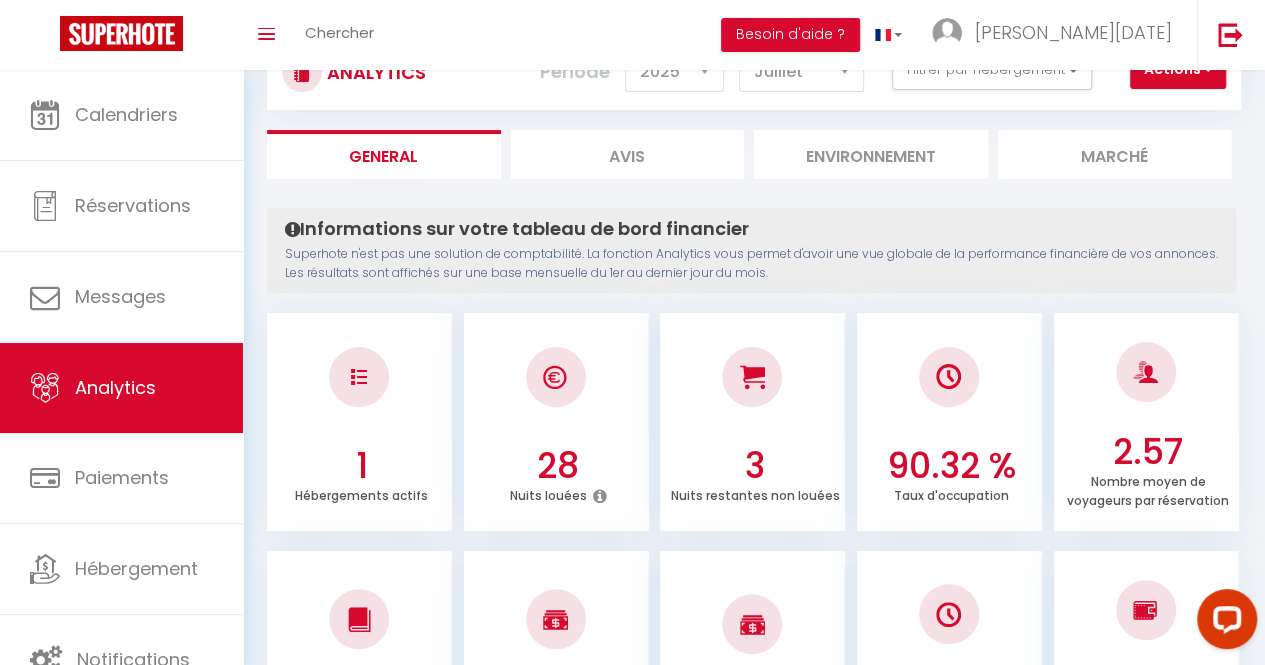 scroll, scrollTop: 84, scrollLeft: 0, axis: vertical 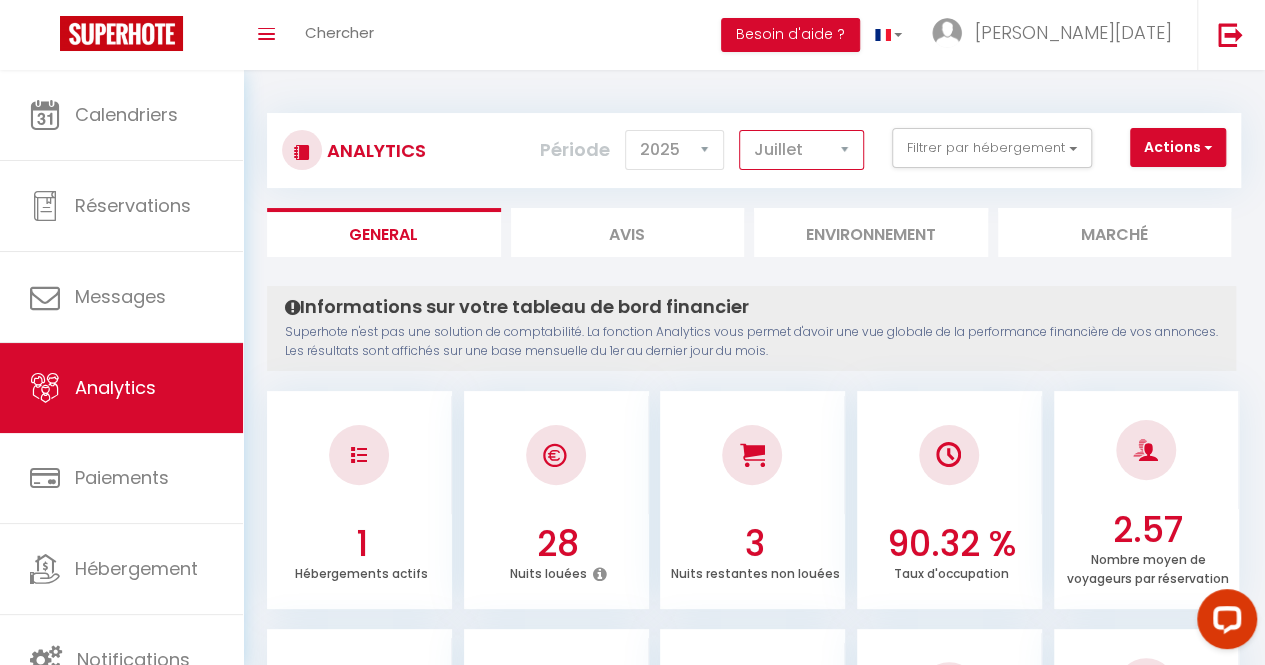 click on "[PERSON_NAME]   Mars   [PERSON_NAME]   Juin   Juillet   Août   Septembre   Octobre   Novembre   Décembre" at bounding box center [801, 150] 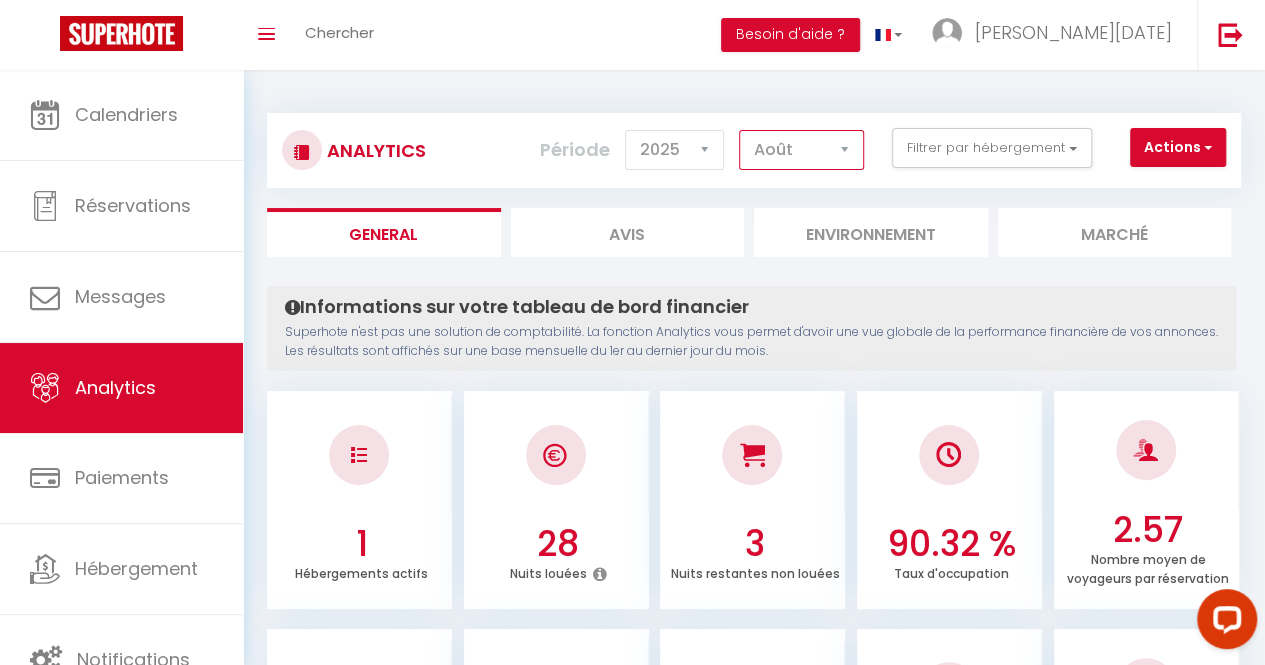 click on "[PERSON_NAME]   Mars   [PERSON_NAME]   Juin   Juillet   Août   Septembre   Octobre   Novembre   Décembre" at bounding box center [801, 150] 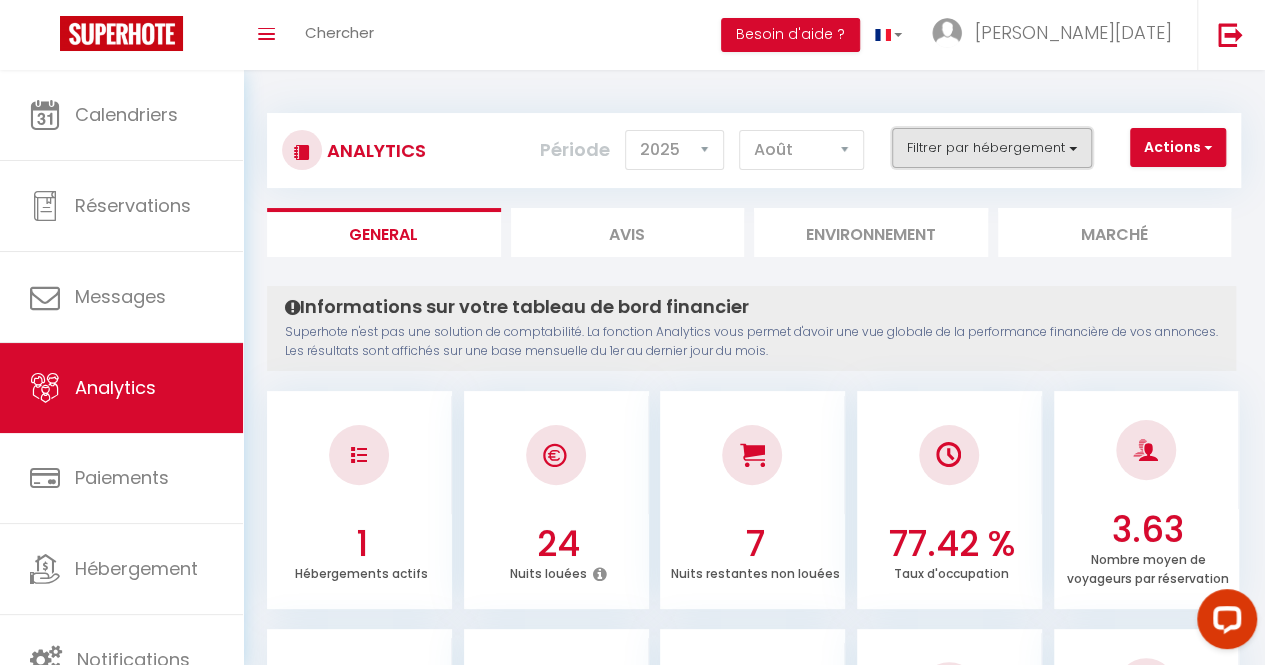 click on "Filtrer par hébergement" at bounding box center [992, 148] 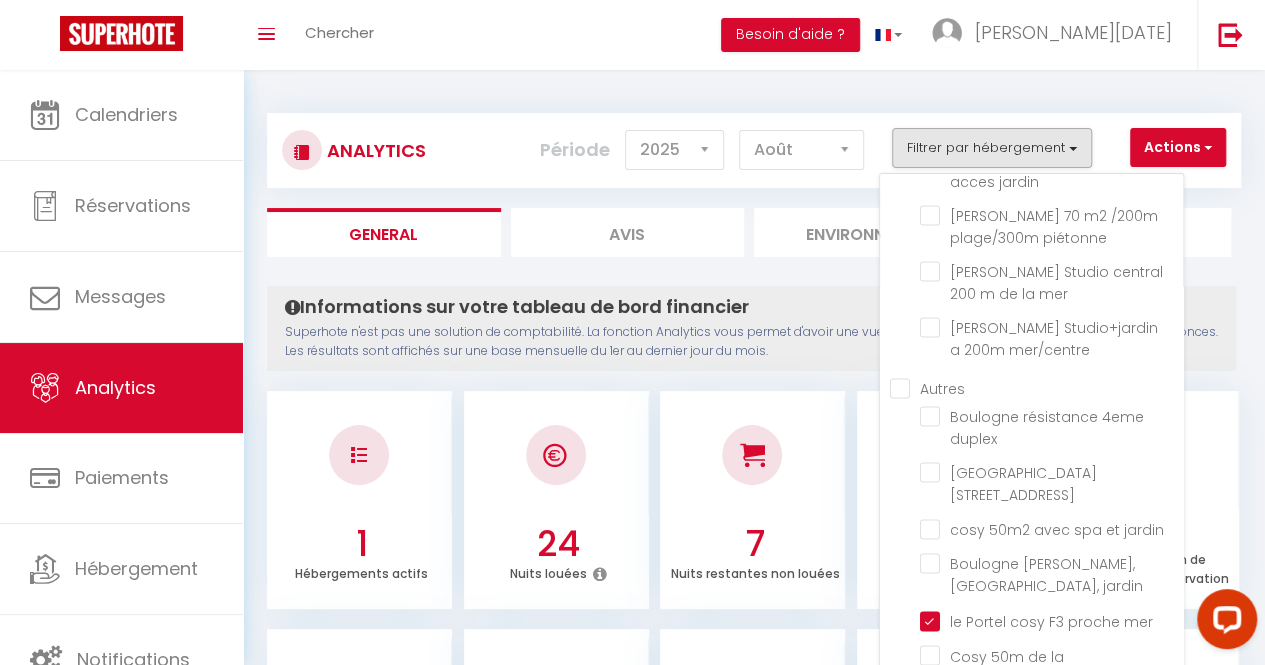 click on "Analytics
Actions
Génération SuperConciergerie   Génération SuperAnalyzer   Génération SuperExtractor   Exporter Taxe de séjour
Filtrer par hébergement
[PERSON_NAME] ****VERY CENTRAL ON PEDESTRIAN STREET/4PEOPLE ****
[GEOGRAPHIC_DATA] / Center / 1 a 8 pers / 80 m2 / lumineux
[PERSON_NAME]
[PERSON_NAME] cosy appartement 2ème étage + acces jardin
[PERSON_NAME] 70 m2 /200m plage/300m piétonne
[PERSON_NAME] Studio central 200 m de la mer
[PERSON_NAME] Studio+jardin a 200m mer/centre
[GEOGRAPHIC_DATA]
[GEOGRAPHIC_DATA] / [GEOGRAPHIC_DATA] / camp de droite" at bounding box center (754, 1447) 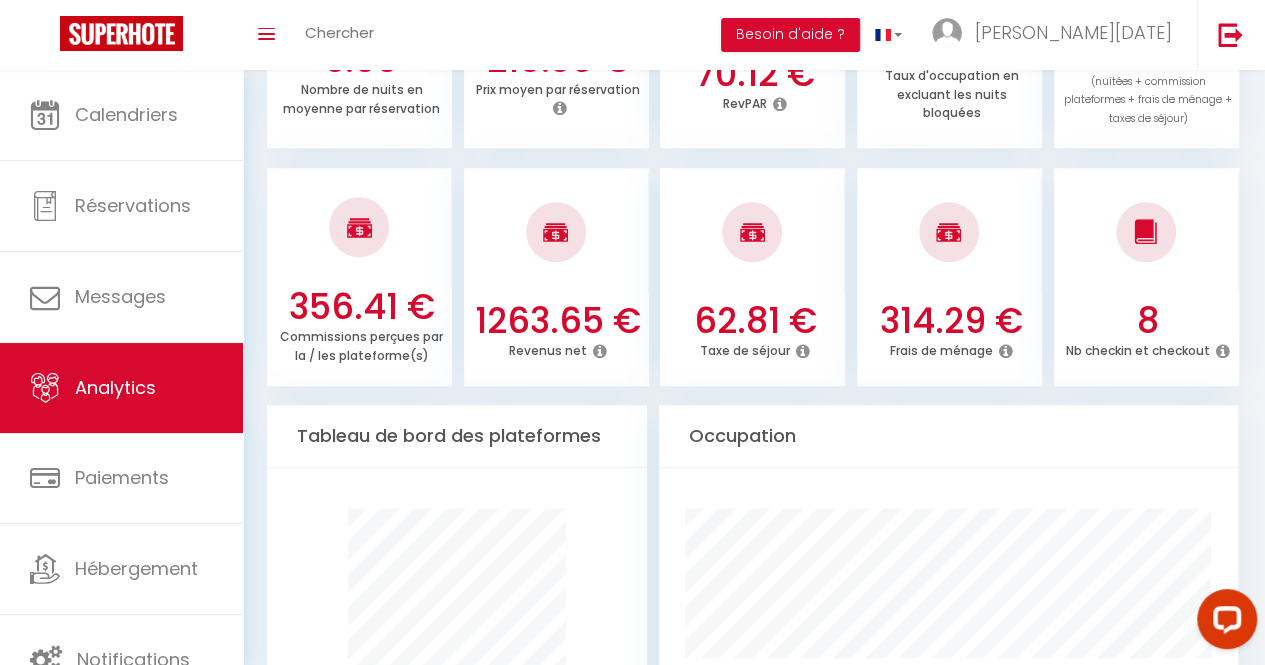 scroll, scrollTop: 781, scrollLeft: 0, axis: vertical 